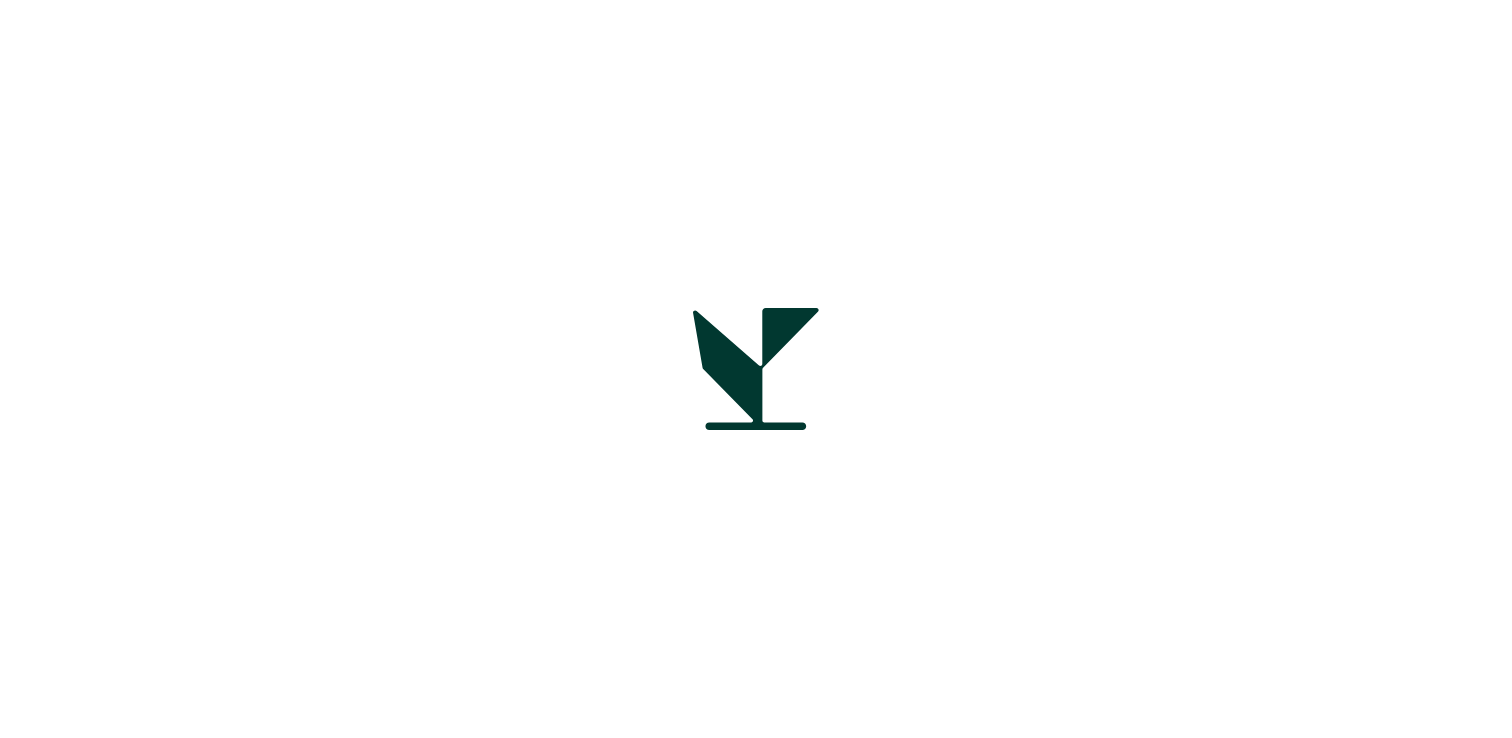 scroll, scrollTop: 0, scrollLeft: 0, axis: both 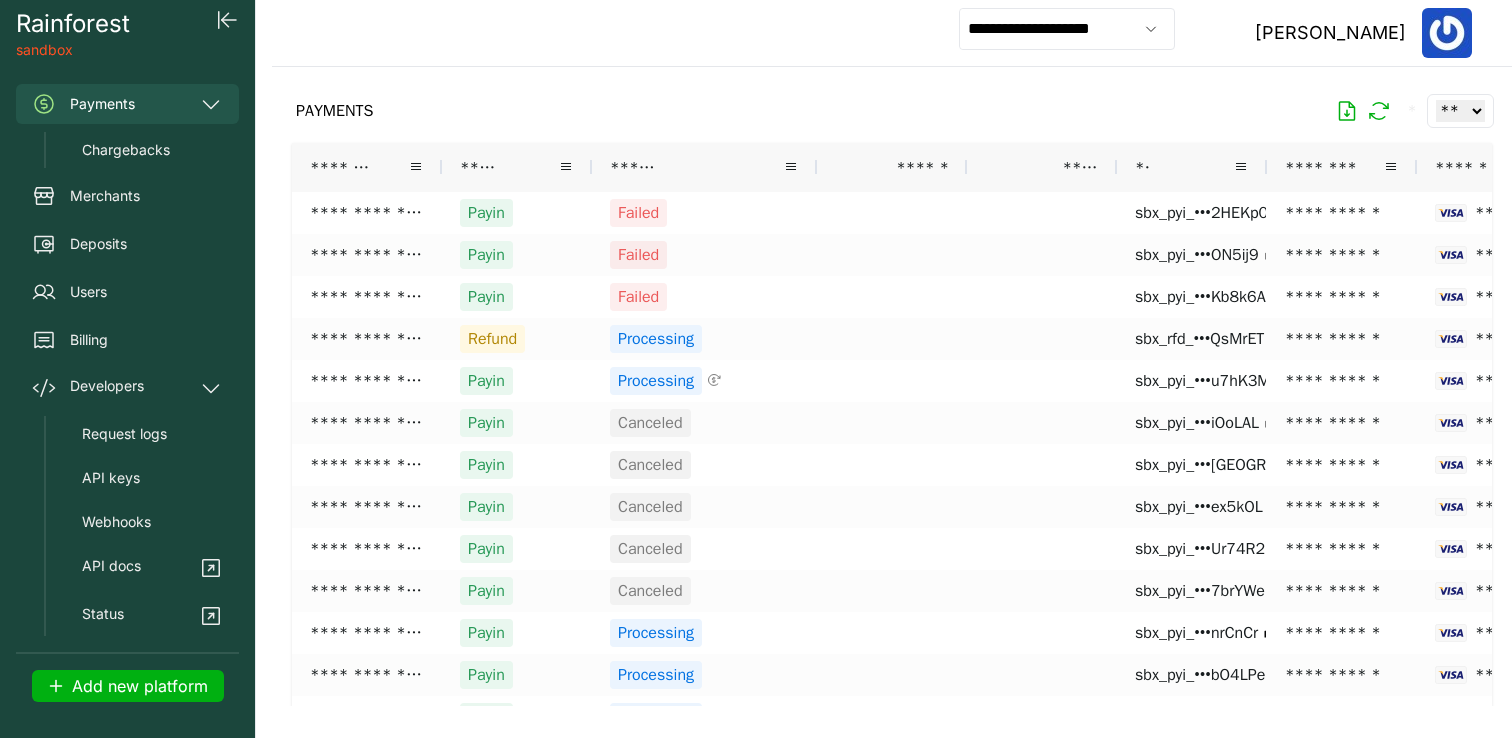 click on "**********" at bounding box center (892, 33) 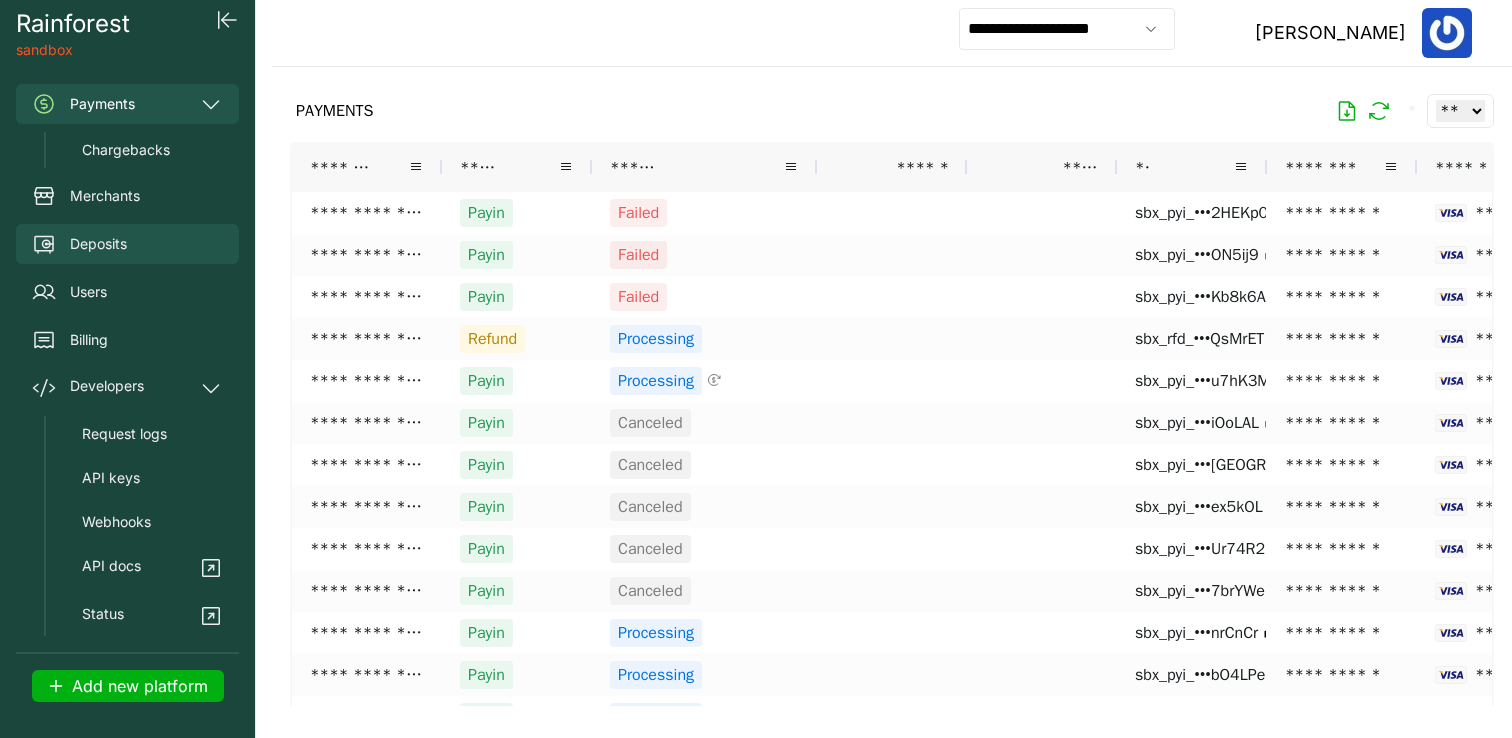 click on "Deposits" at bounding box center (127, 244) 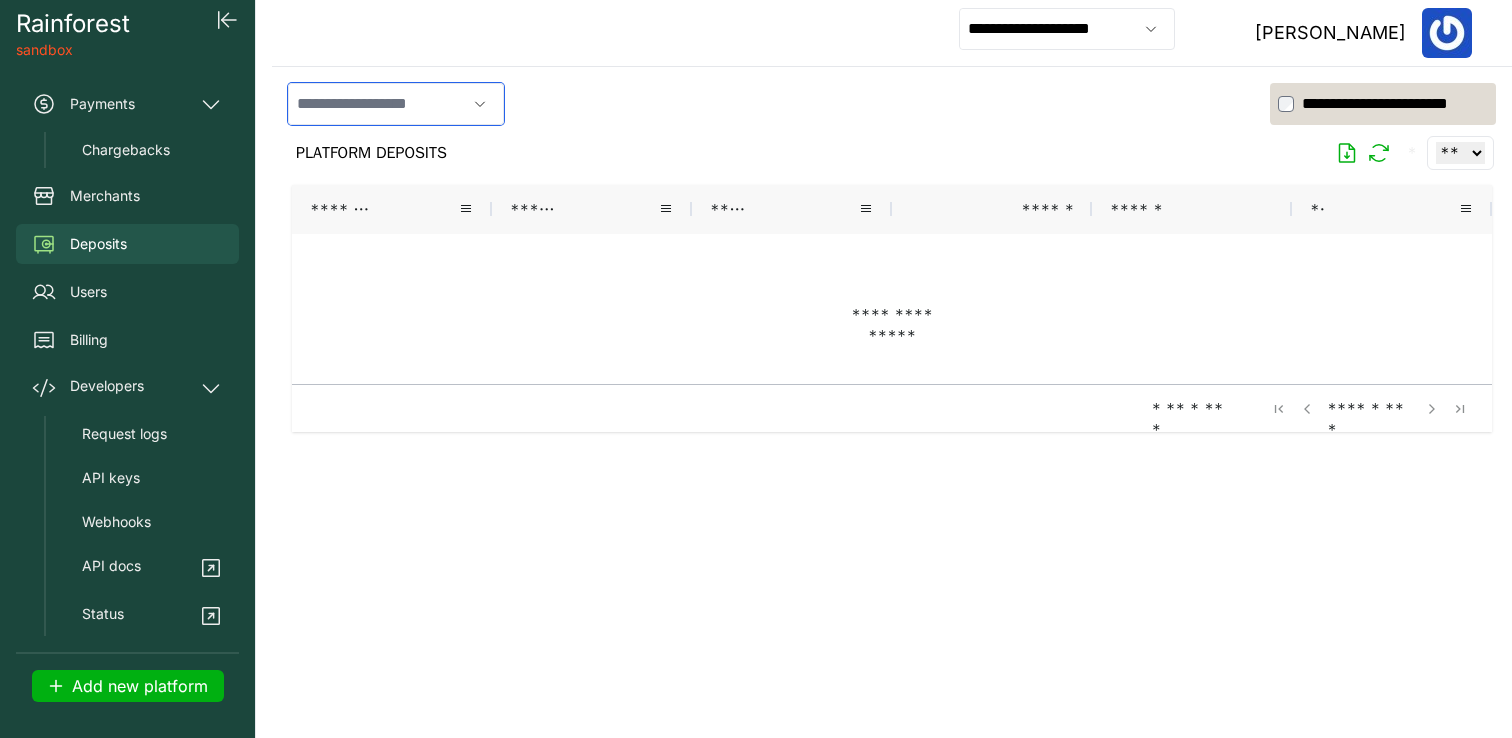 click at bounding box center [377, 104] 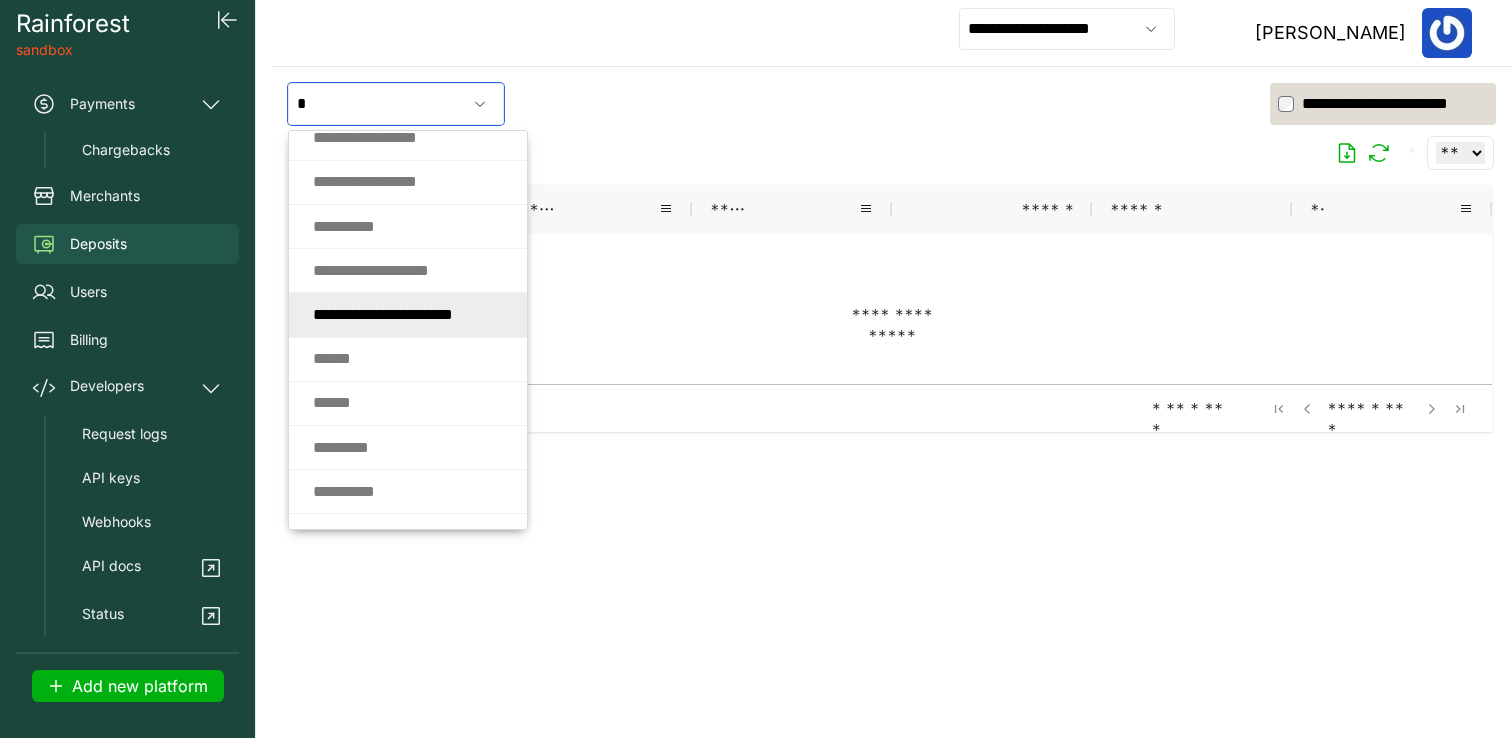 scroll, scrollTop: 0, scrollLeft: 0, axis: both 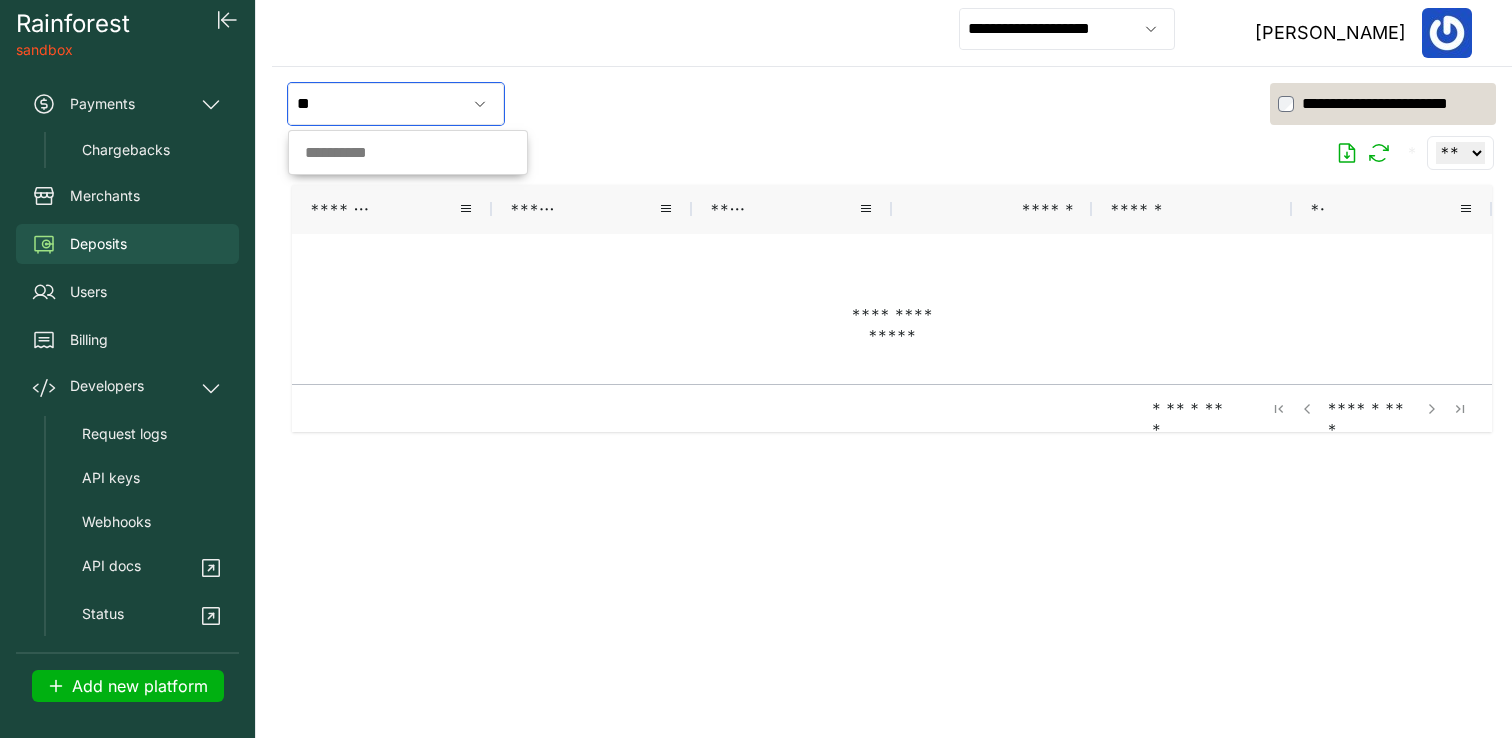 type on "*" 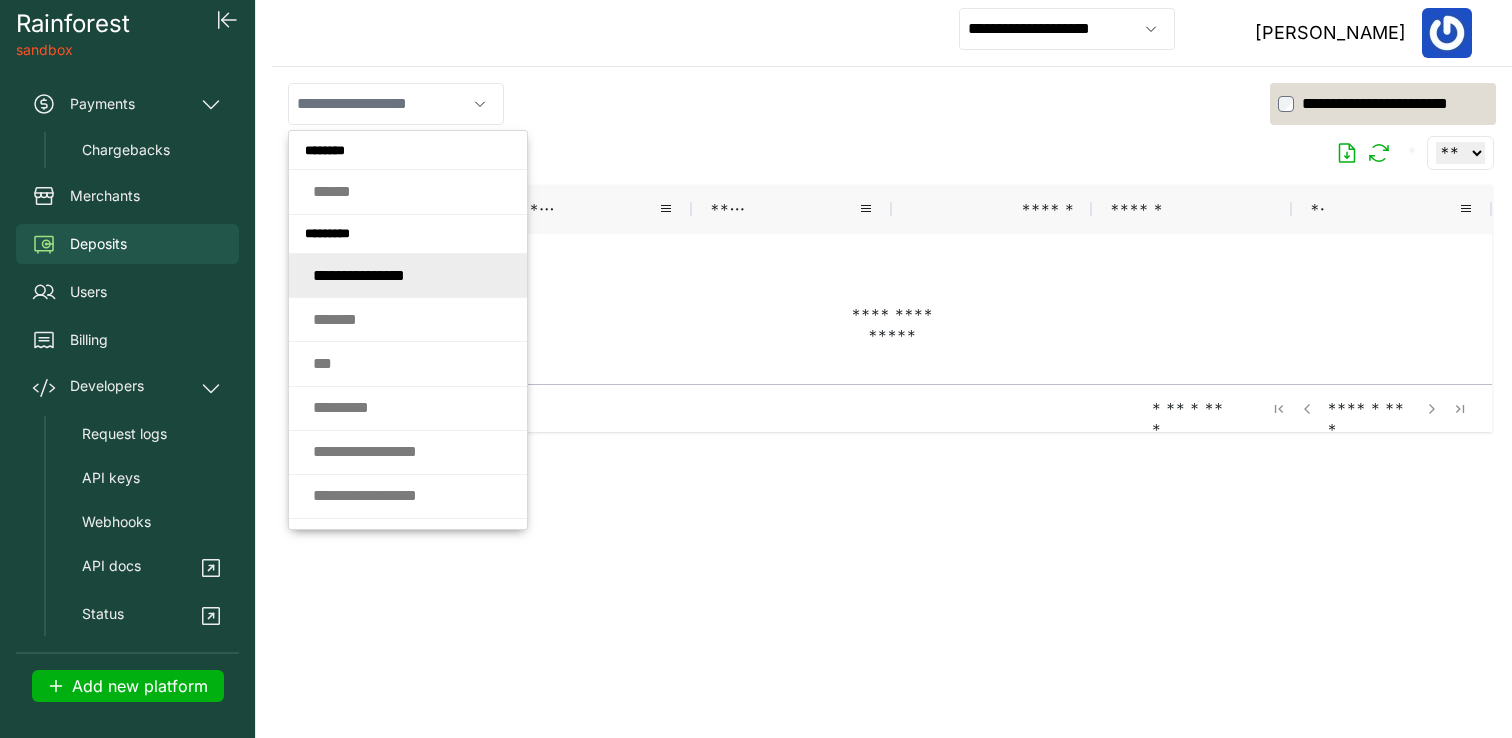 type on "******" 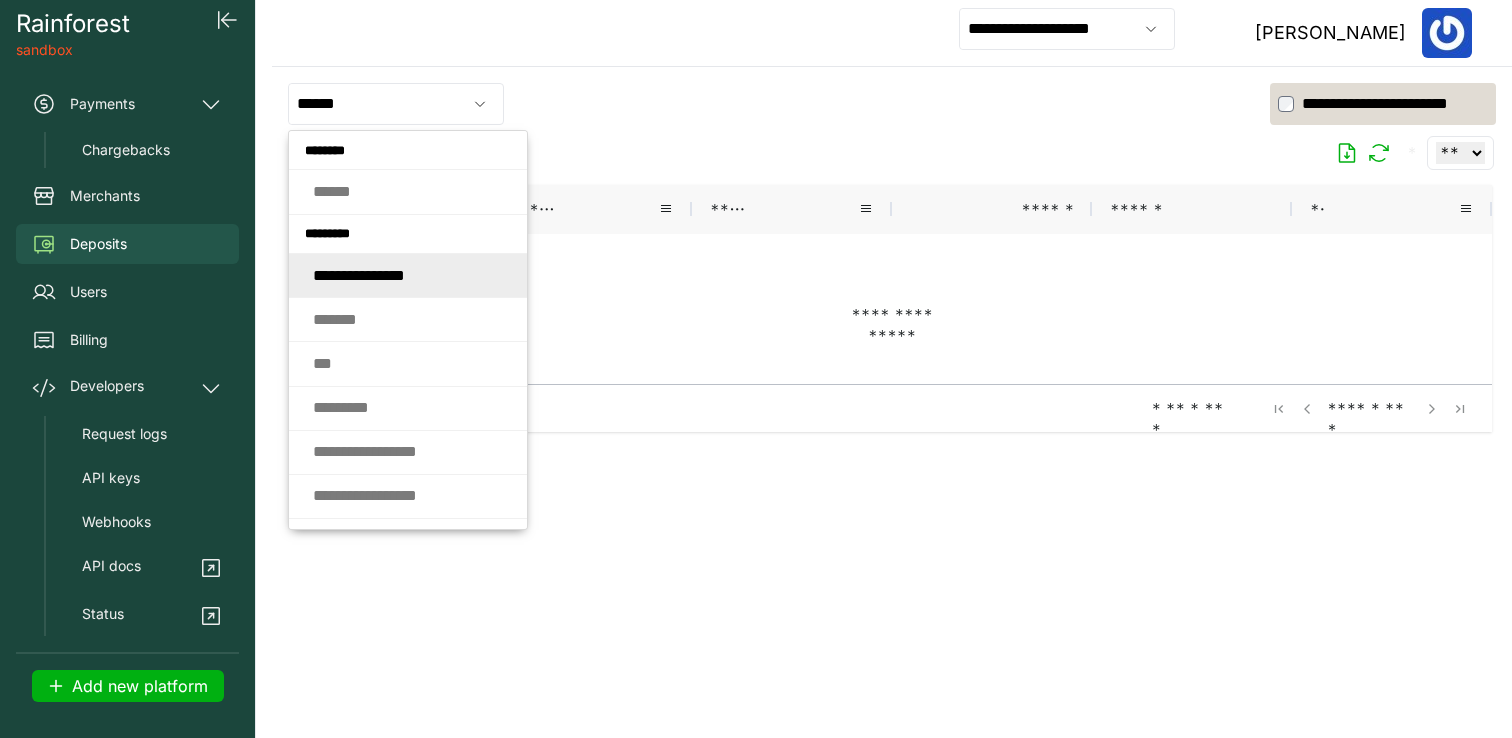 click on "**********" at bounding box center (892, 104) 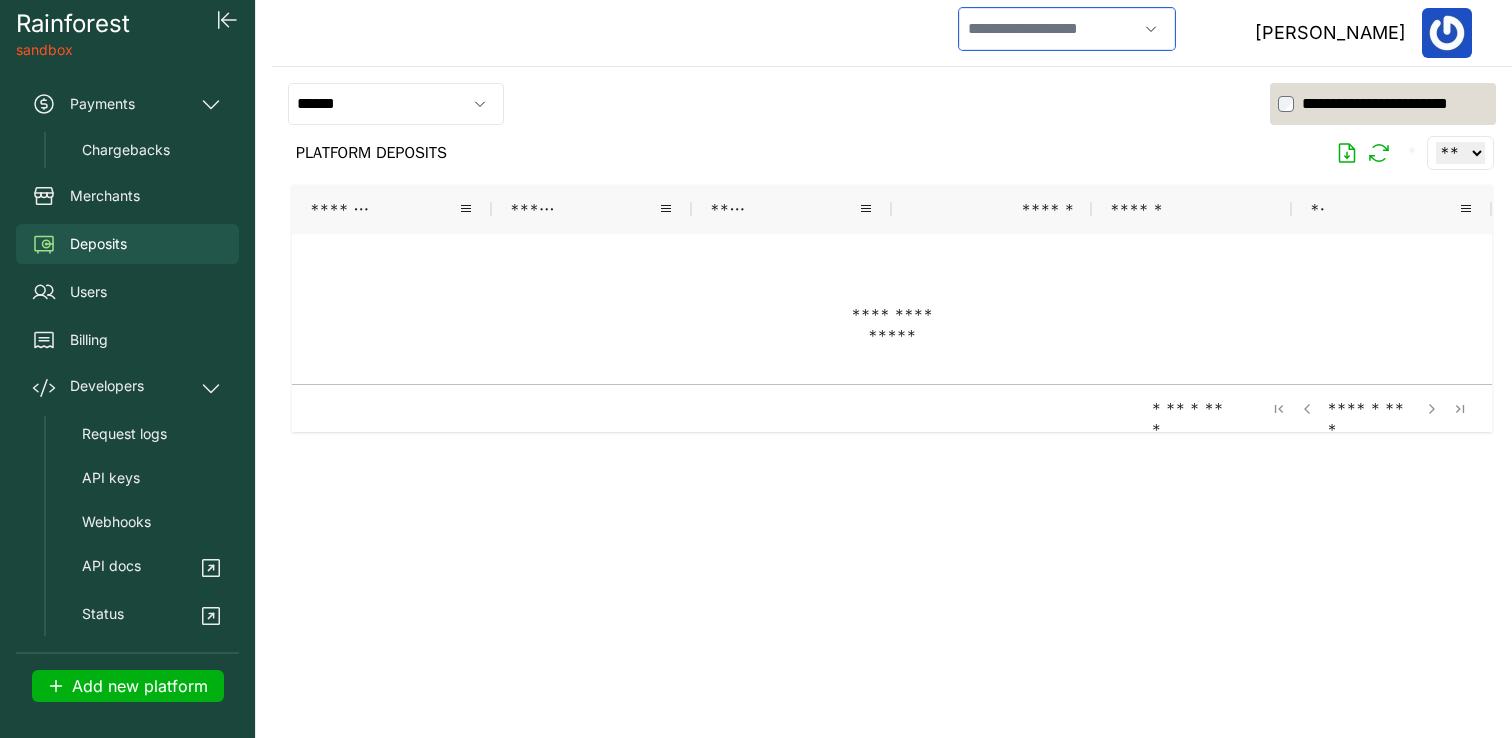 click at bounding box center (1048, 29) 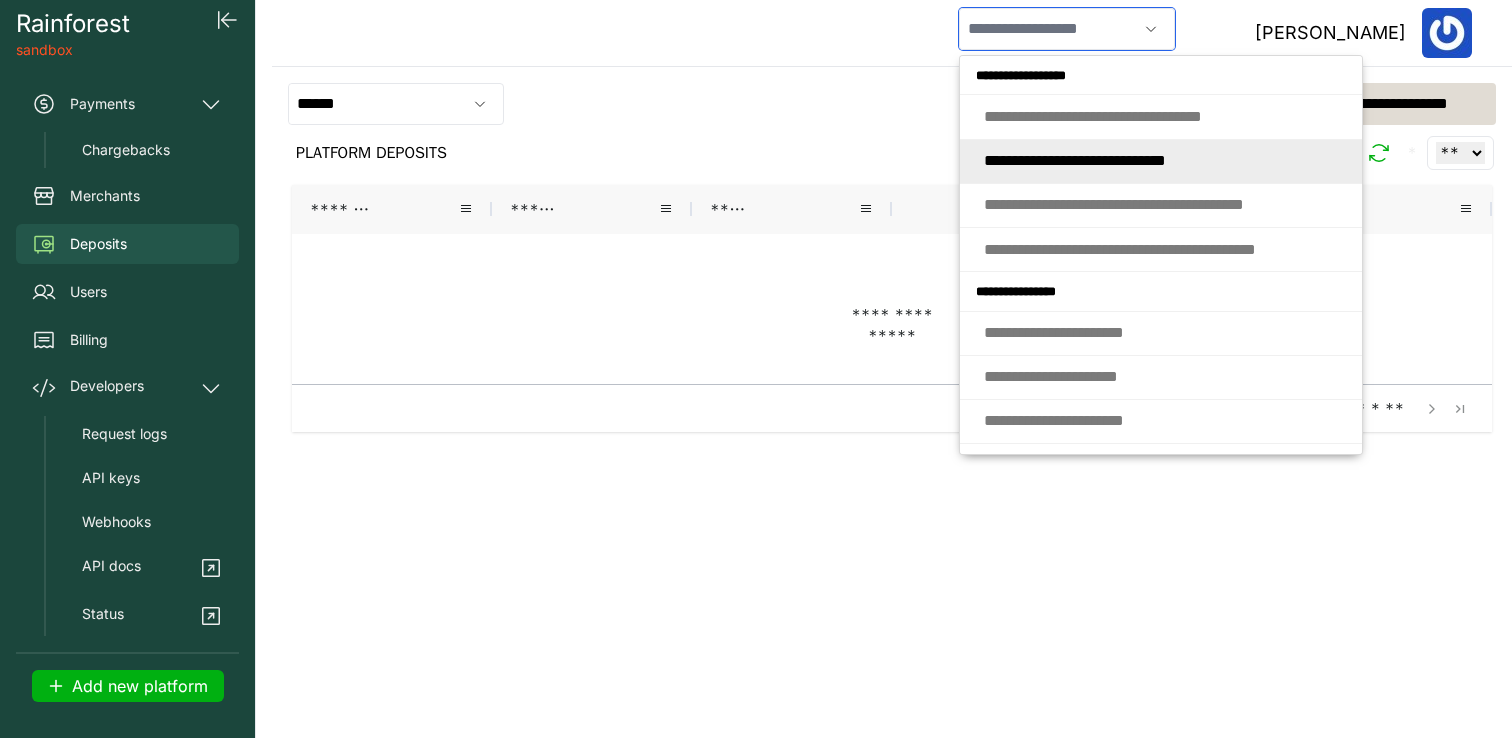 click on "* * * * * * * * * *   * * * * *   *   * * * * *   * * * * *" at bounding box center [1075, 160] 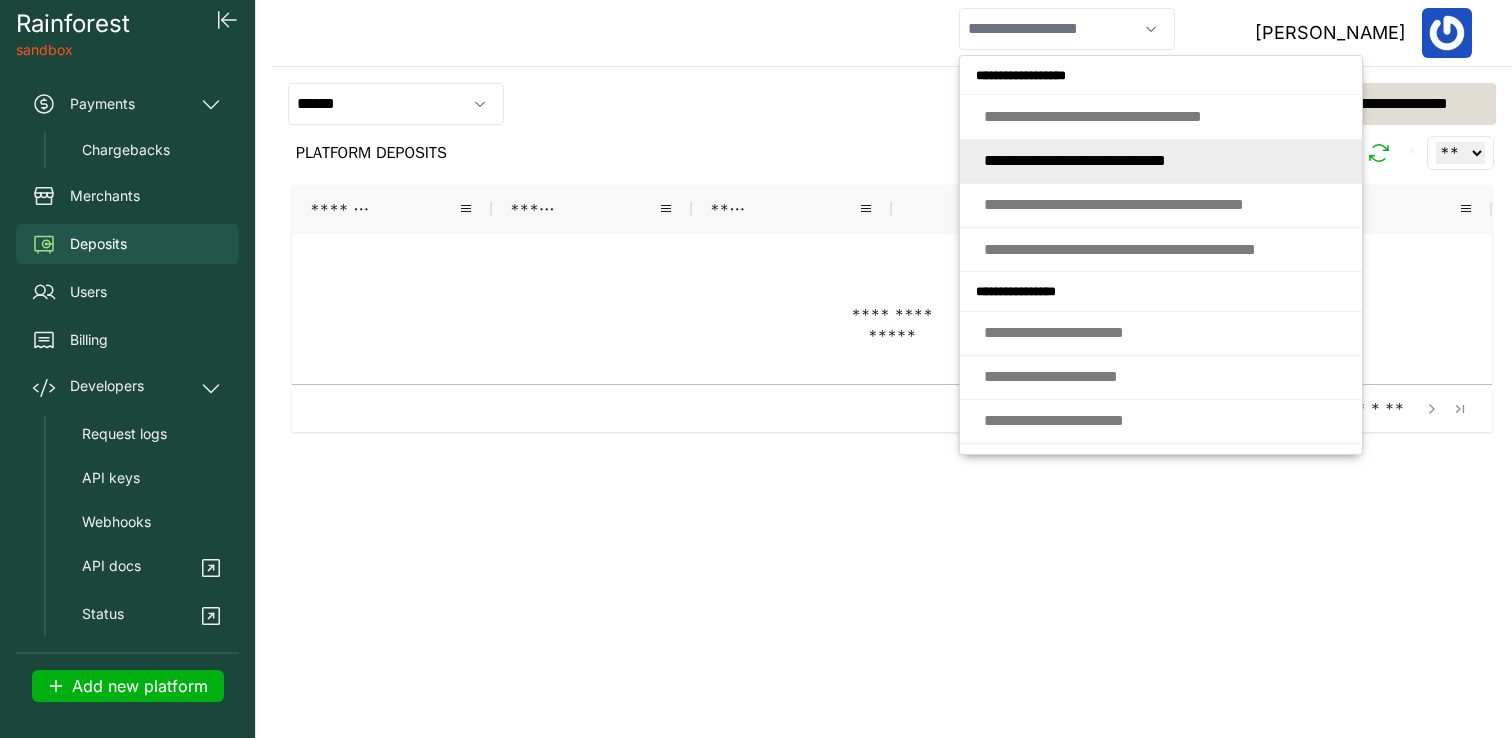 type on "**********" 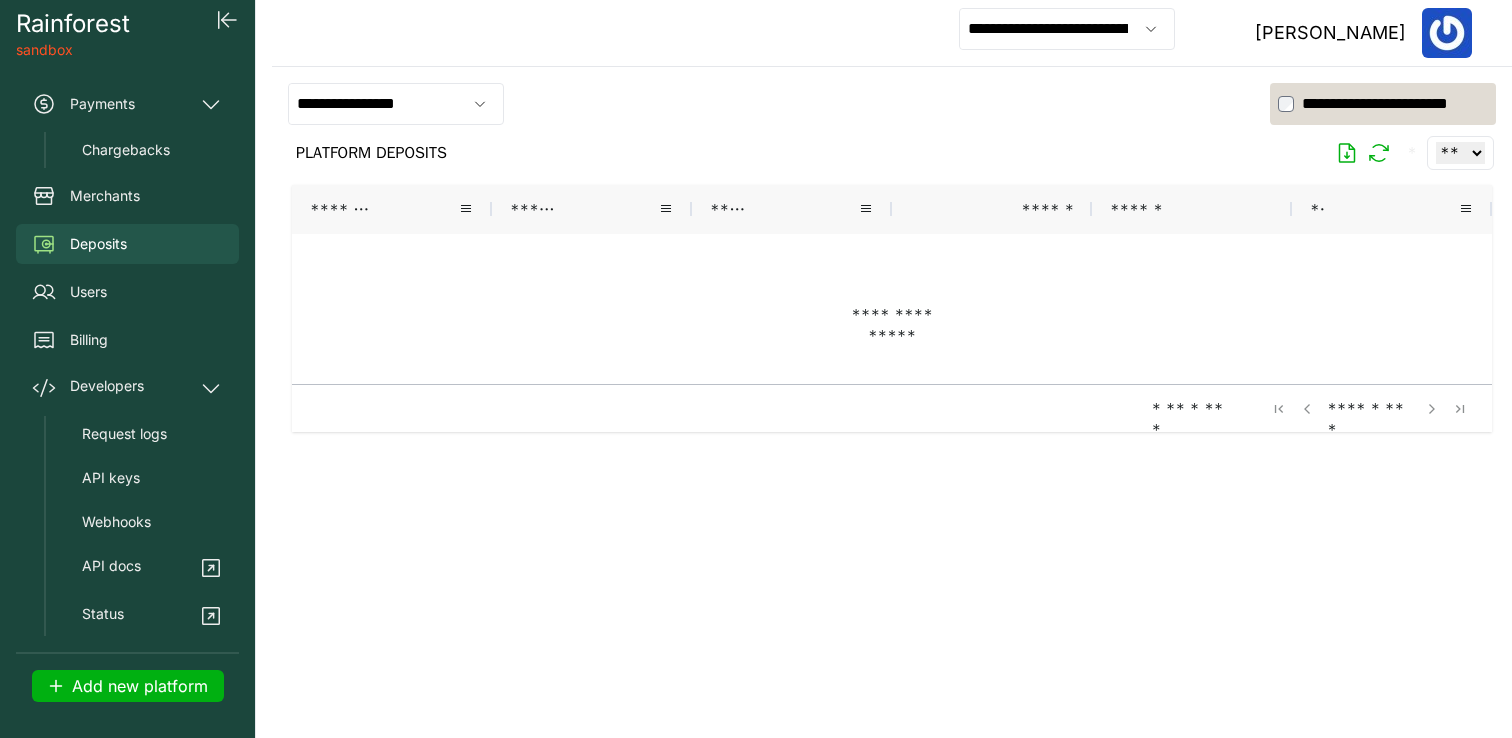 click on "Deposits" at bounding box center (98, 244) 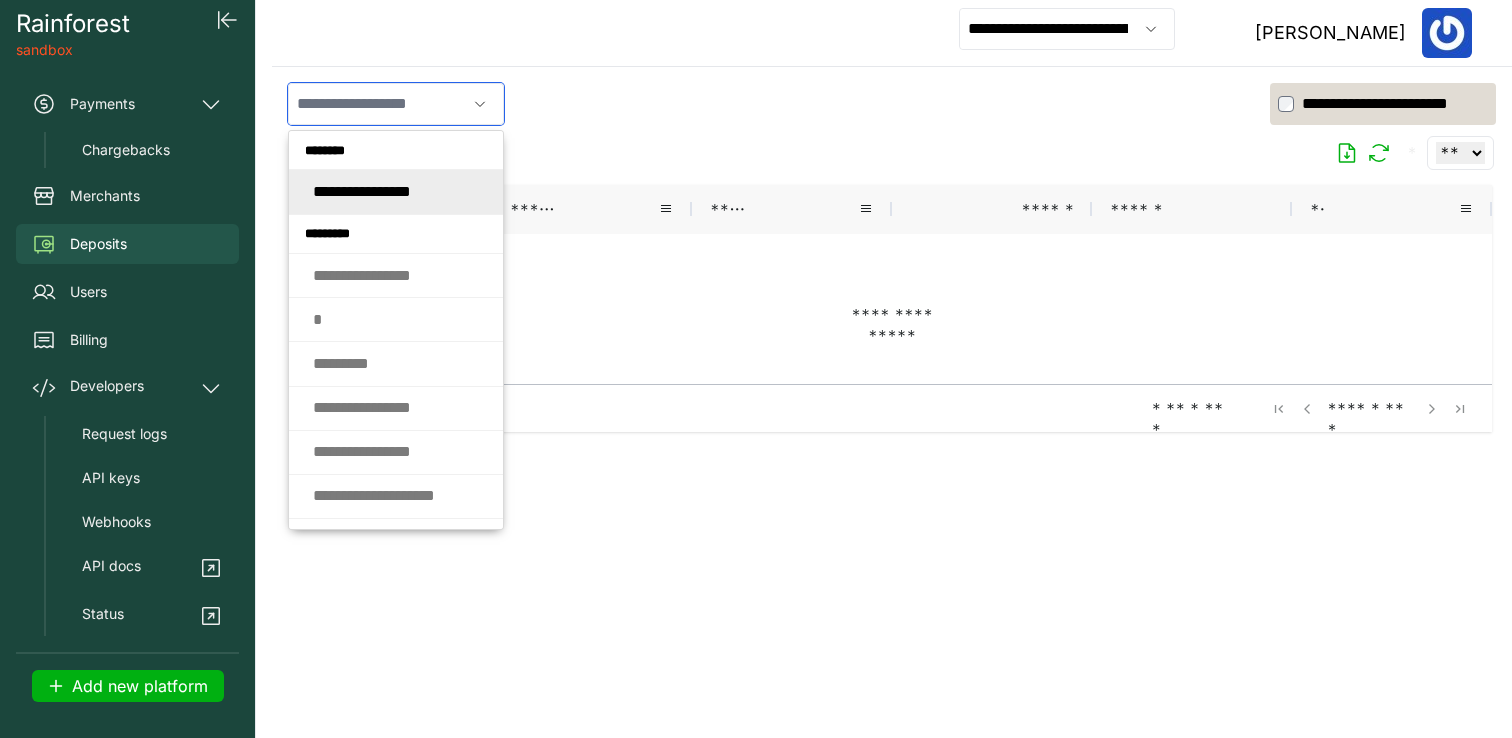 click at bounding box center (377, 104) 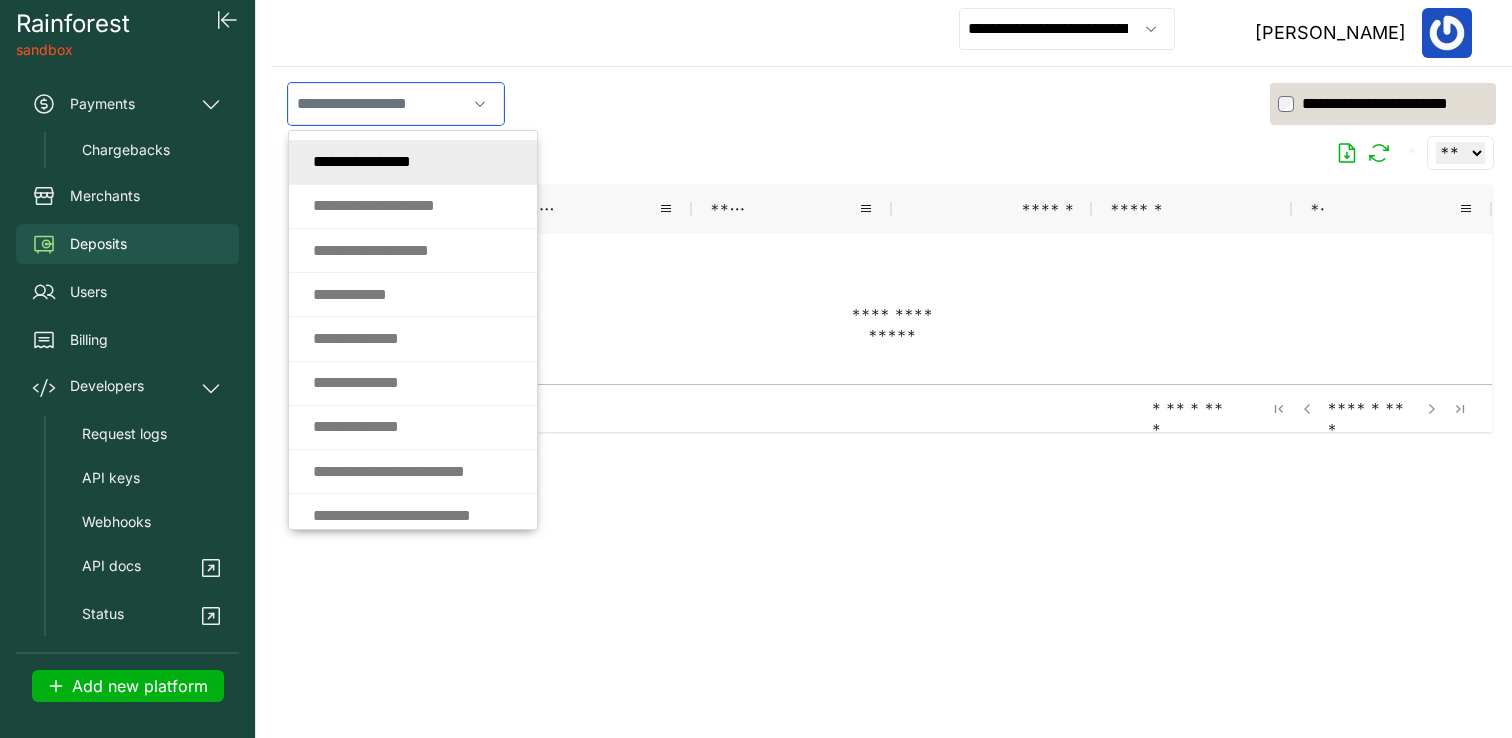 scroll, scrollTop: 298, scrollLeft: 0, axis: vertical 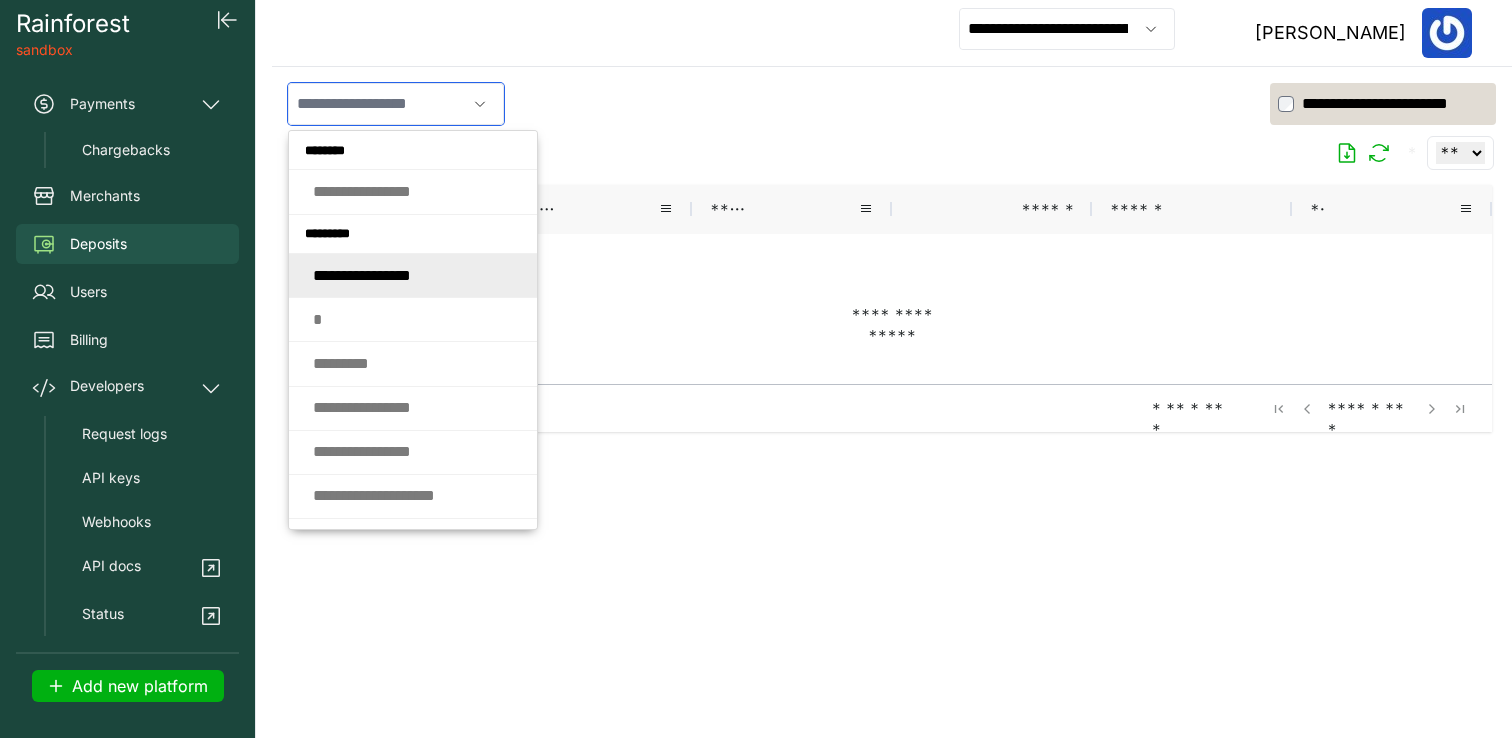 click on "* * * * * *   * * *   * * * * *" at bounding box center (362, 275) 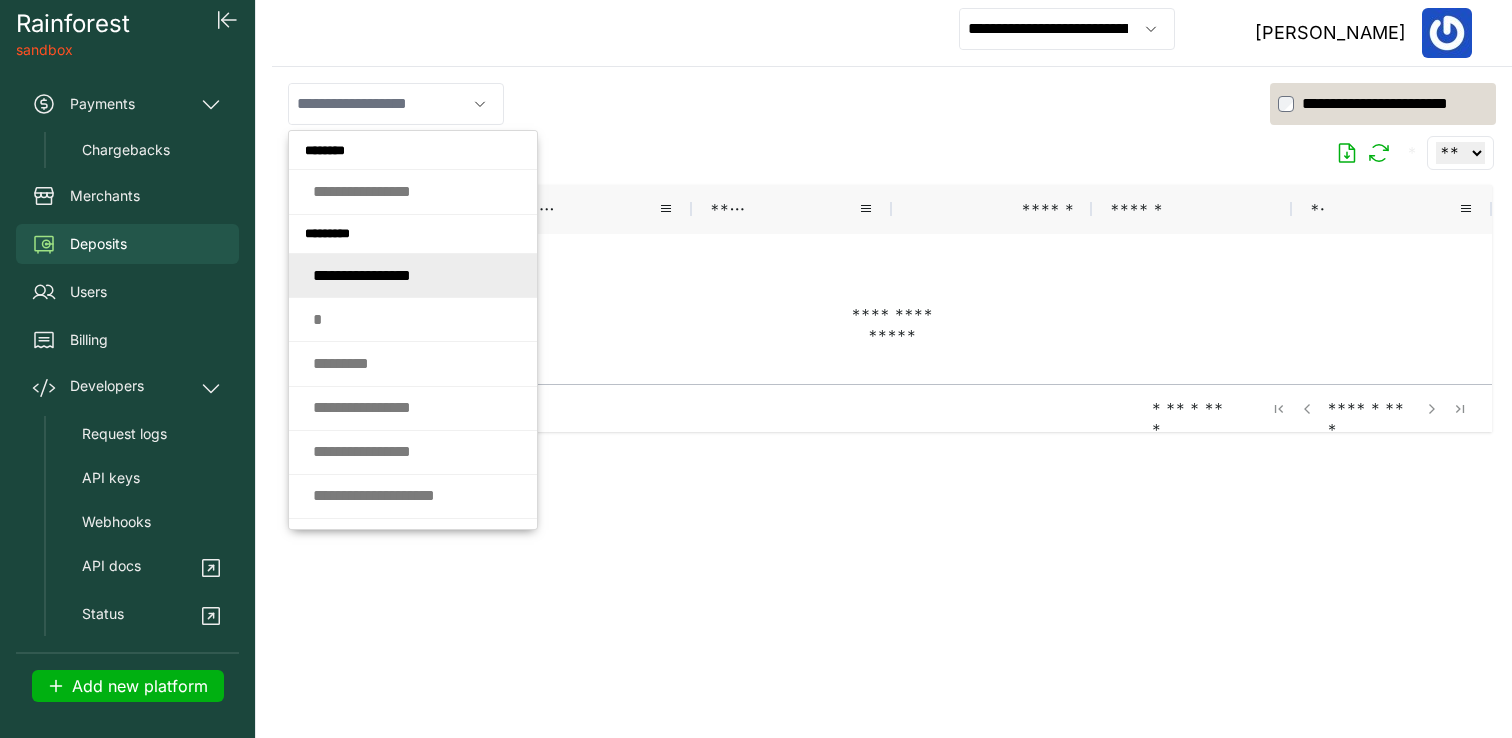 type on "**********" 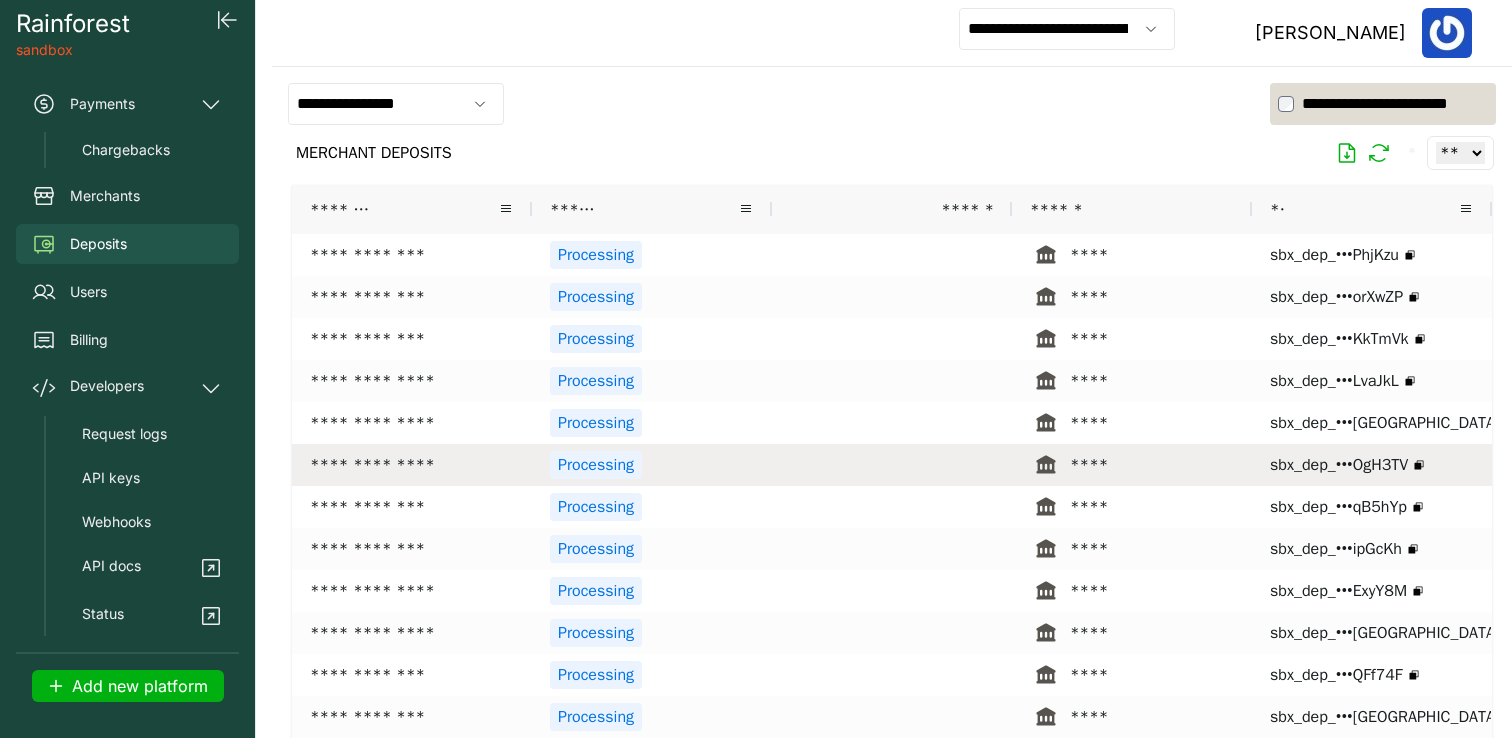 scroll, scrollTop: 174, scrollLeft: 0, axis: vertical 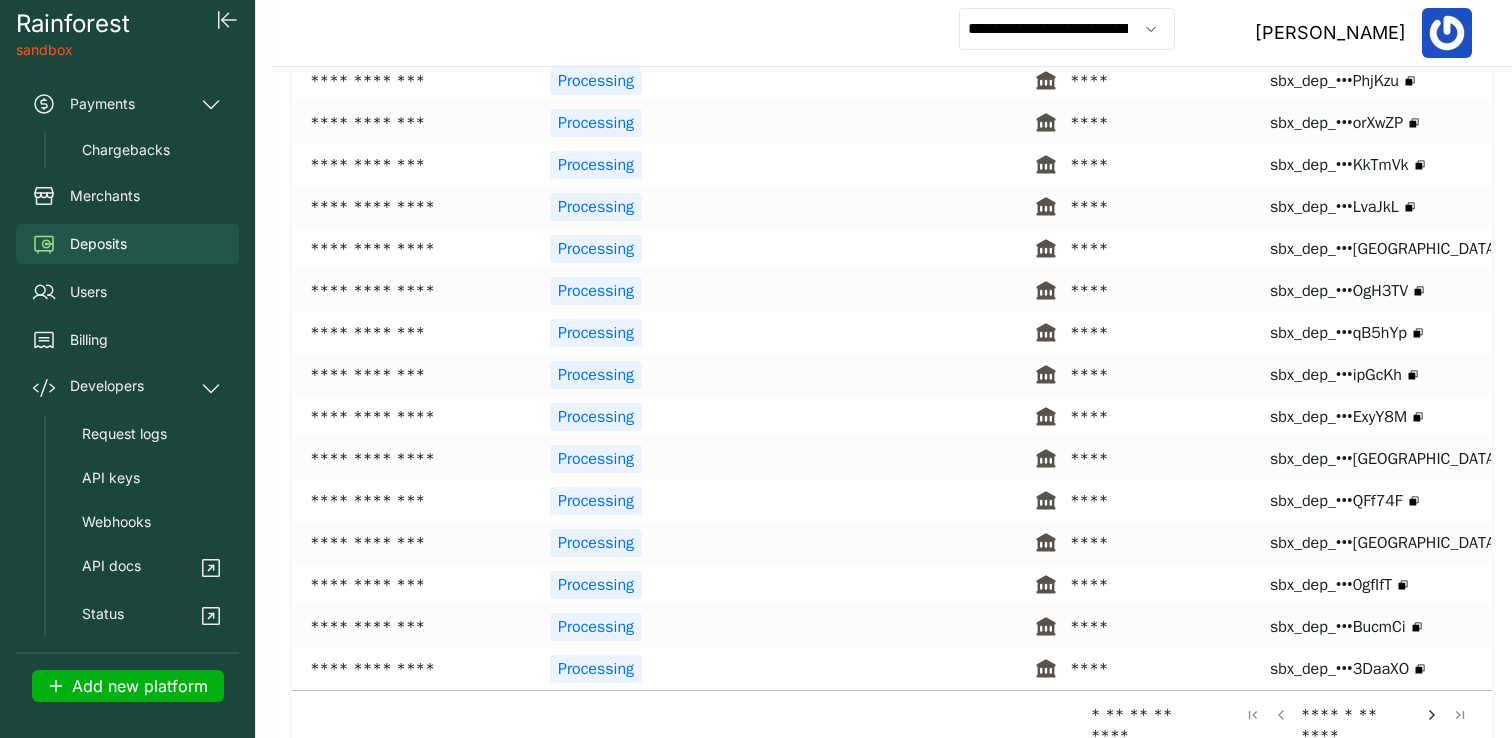 click at bounding box center (1432, 715) 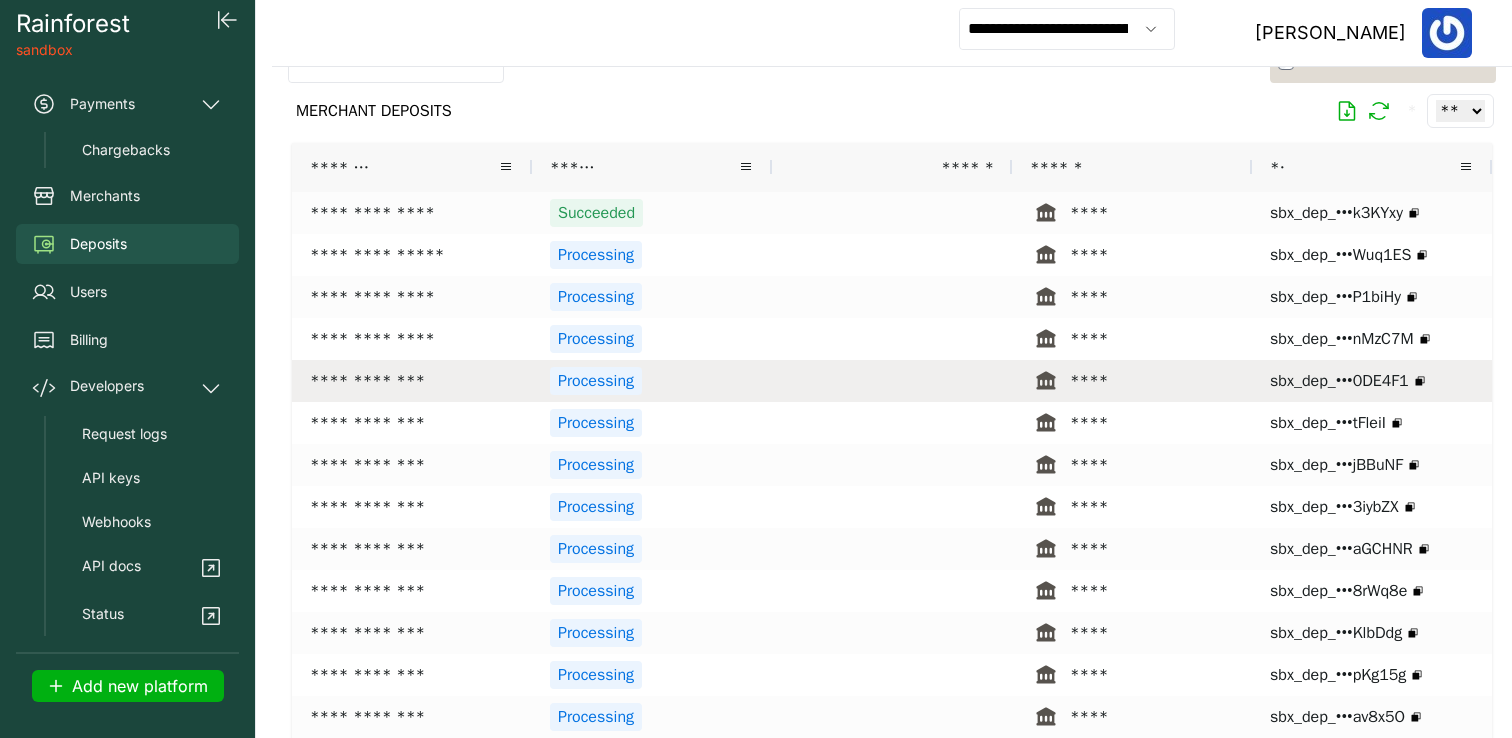scroll, scrollTop: 174, scrollLeft: 0, axis: vertical 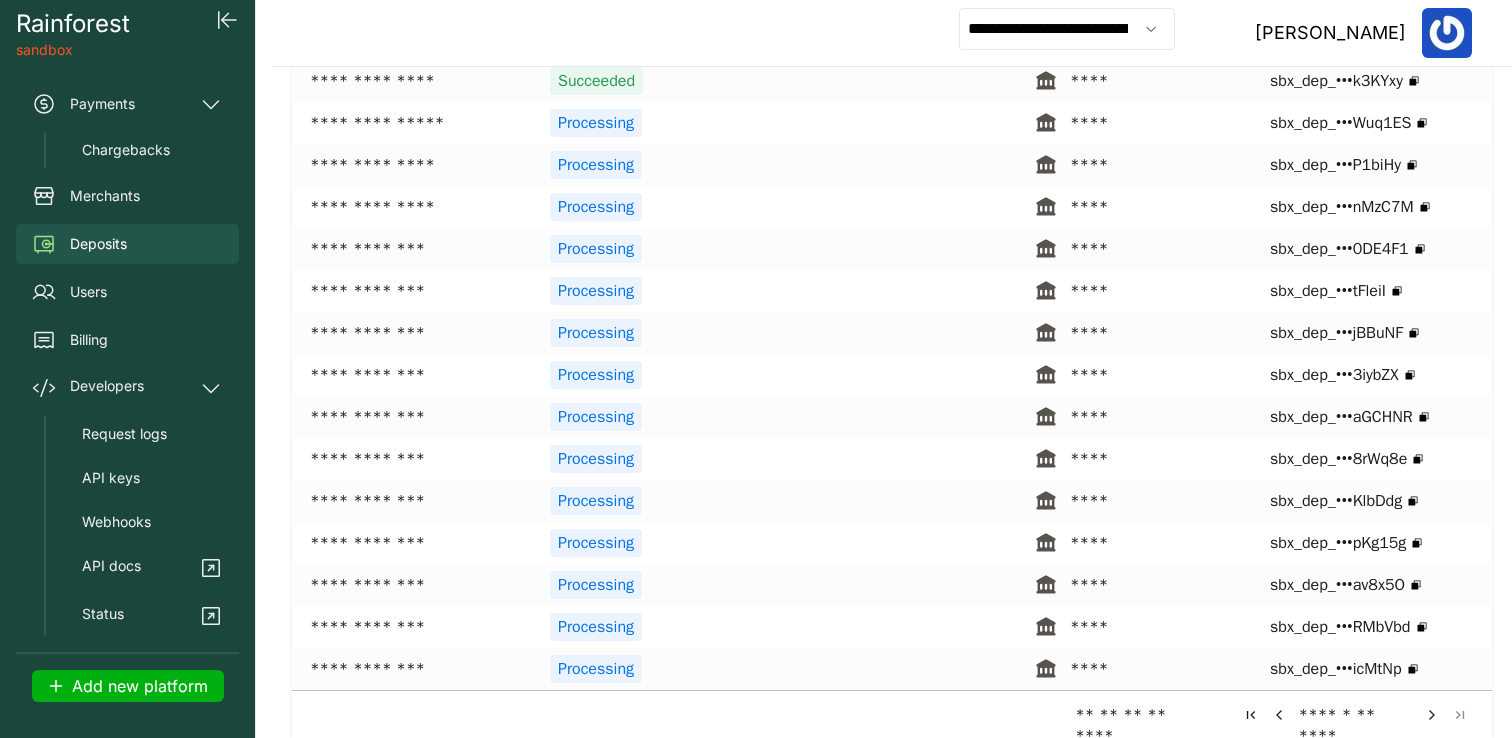 click at bounding box center (1432, 715) 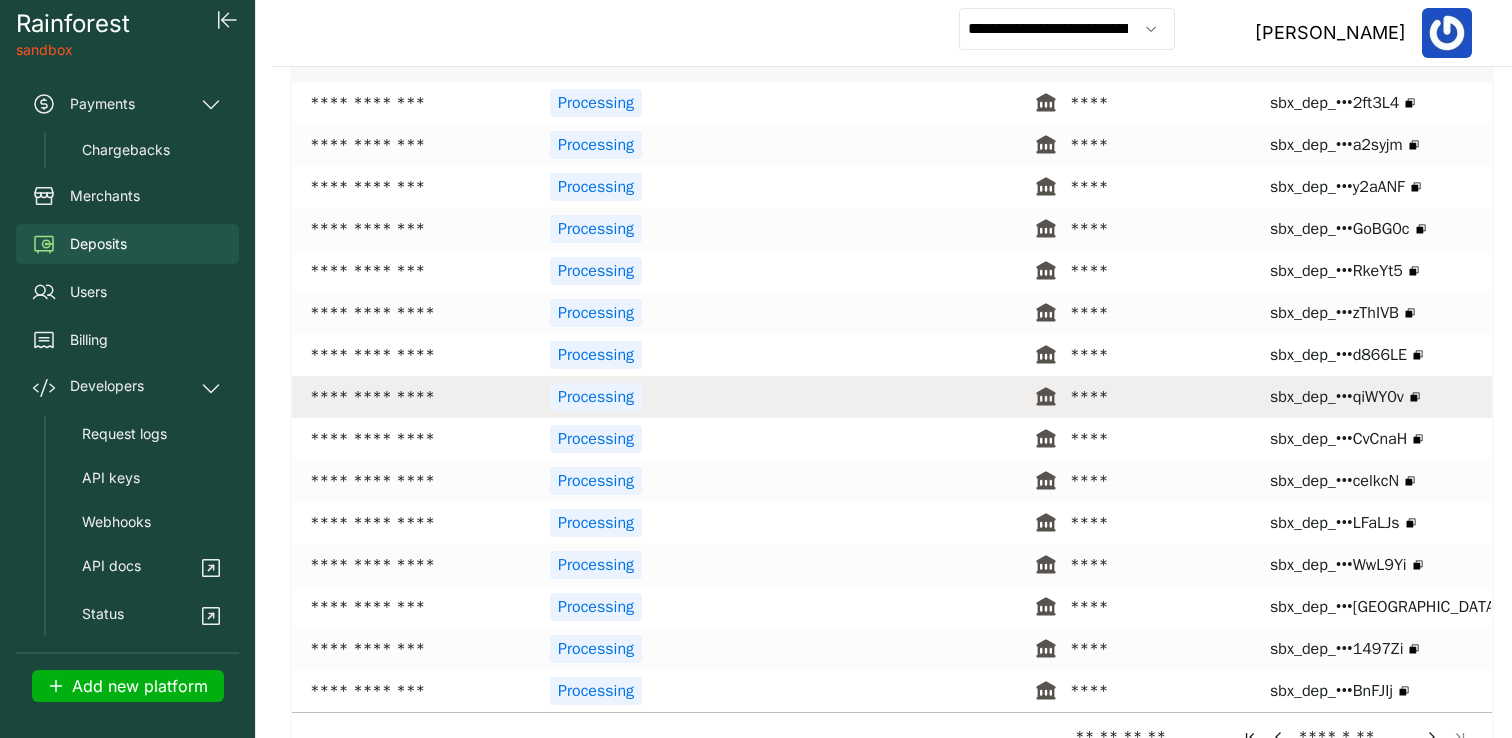 scroll, scrollTop: 174, scrollLeft: 0, axis: vertical 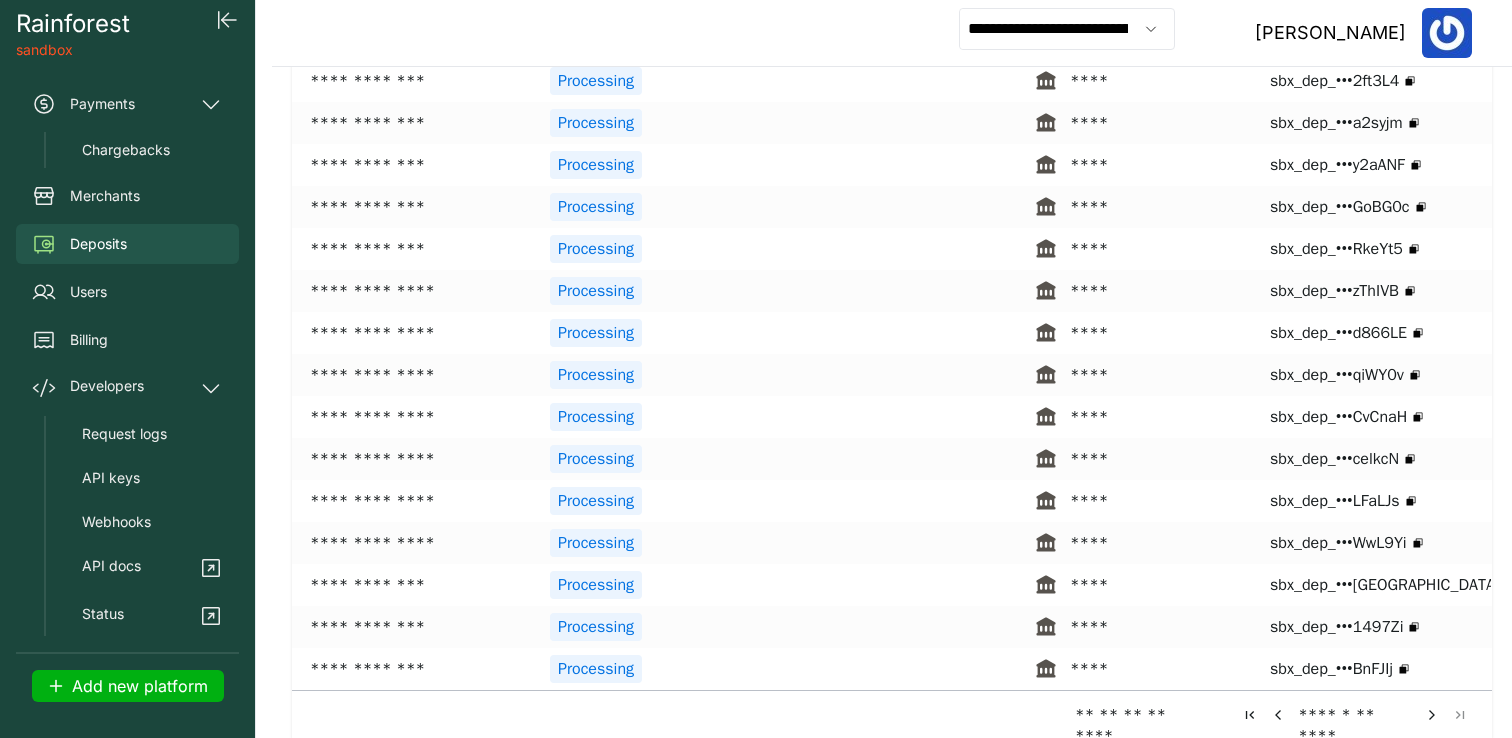 click at bounding box center (1432, 715) 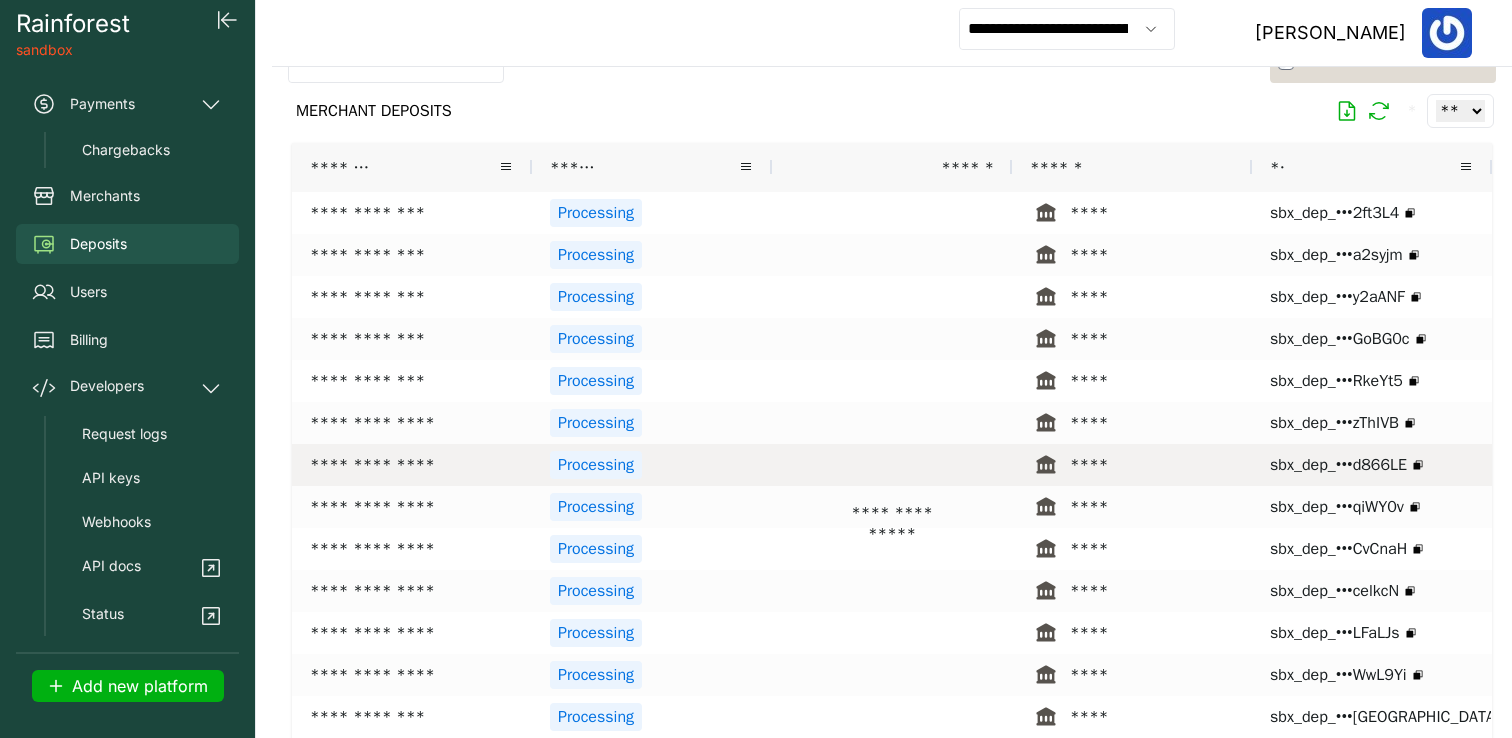 scroll, scrollTop: 174, scrollLeft: 0, axis: vertical 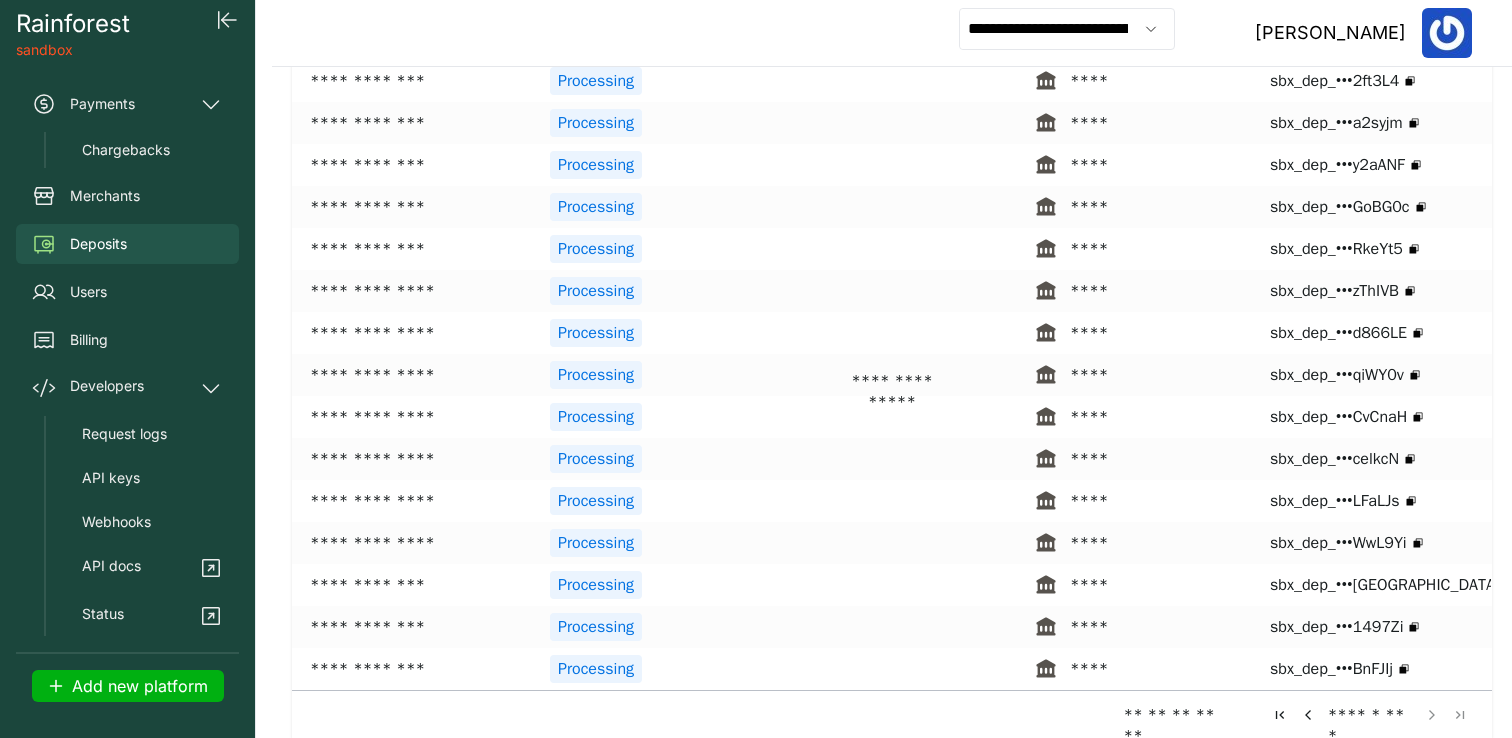 click at bounding box center [1432, 715] 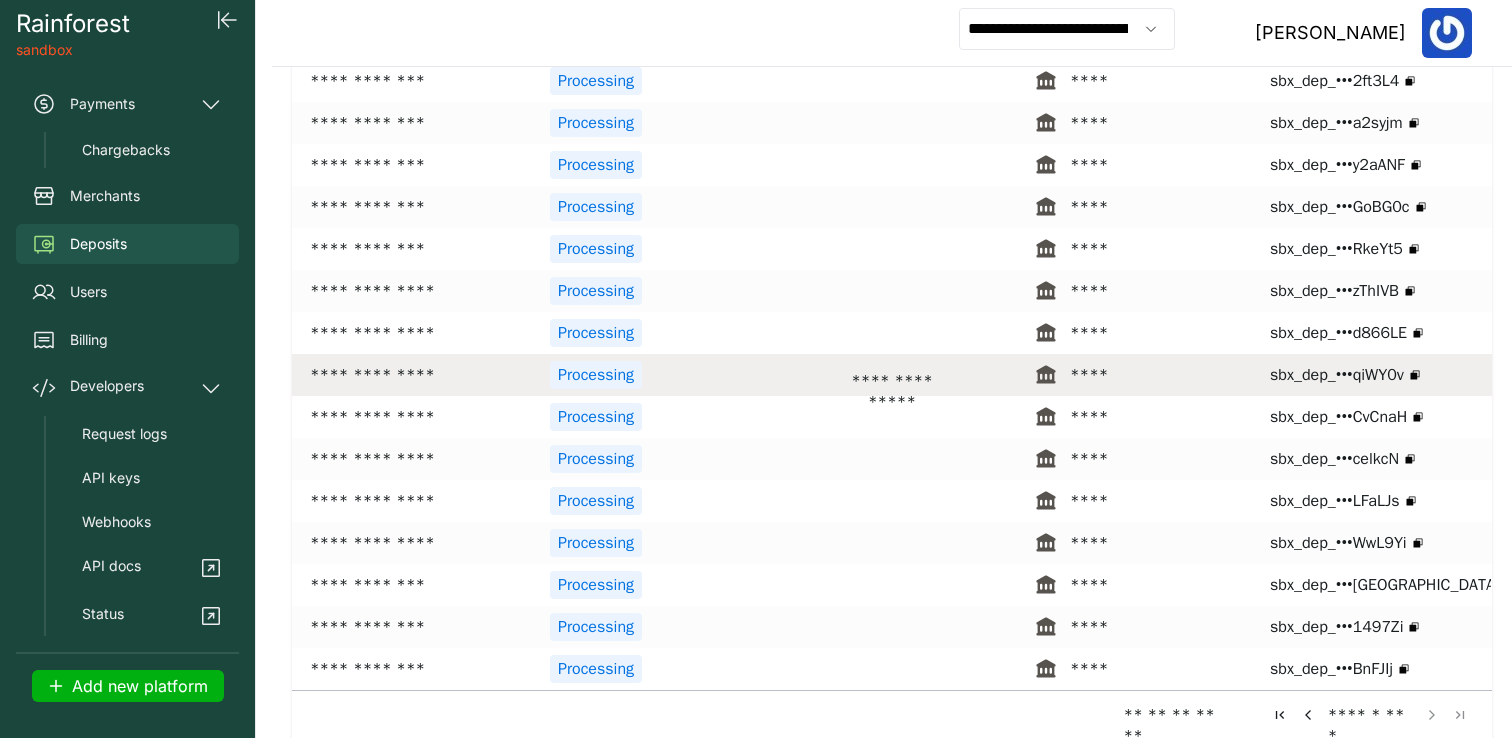 scroll, scrollTop: 0, scrollLeft: 0, axis: both 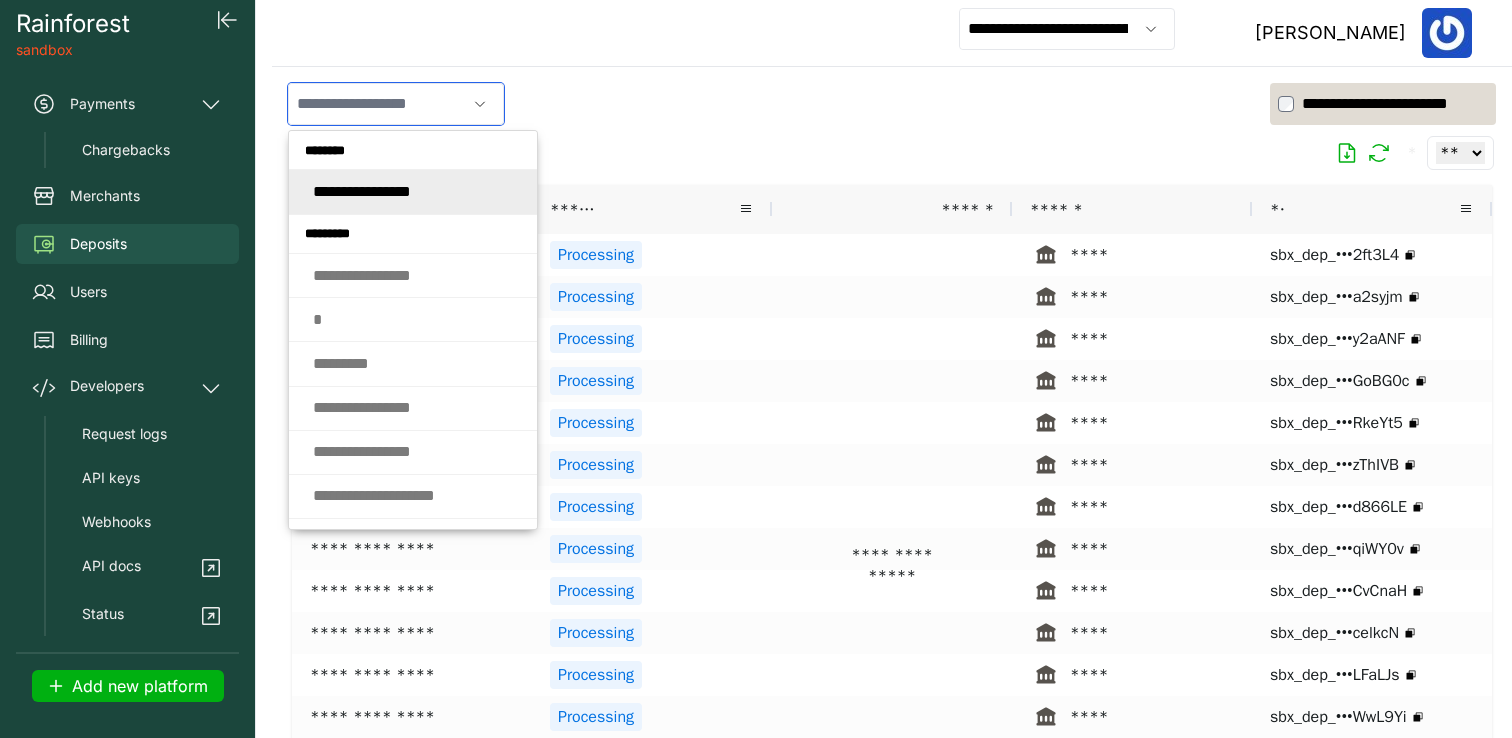 click at bounding box center (377, 104) 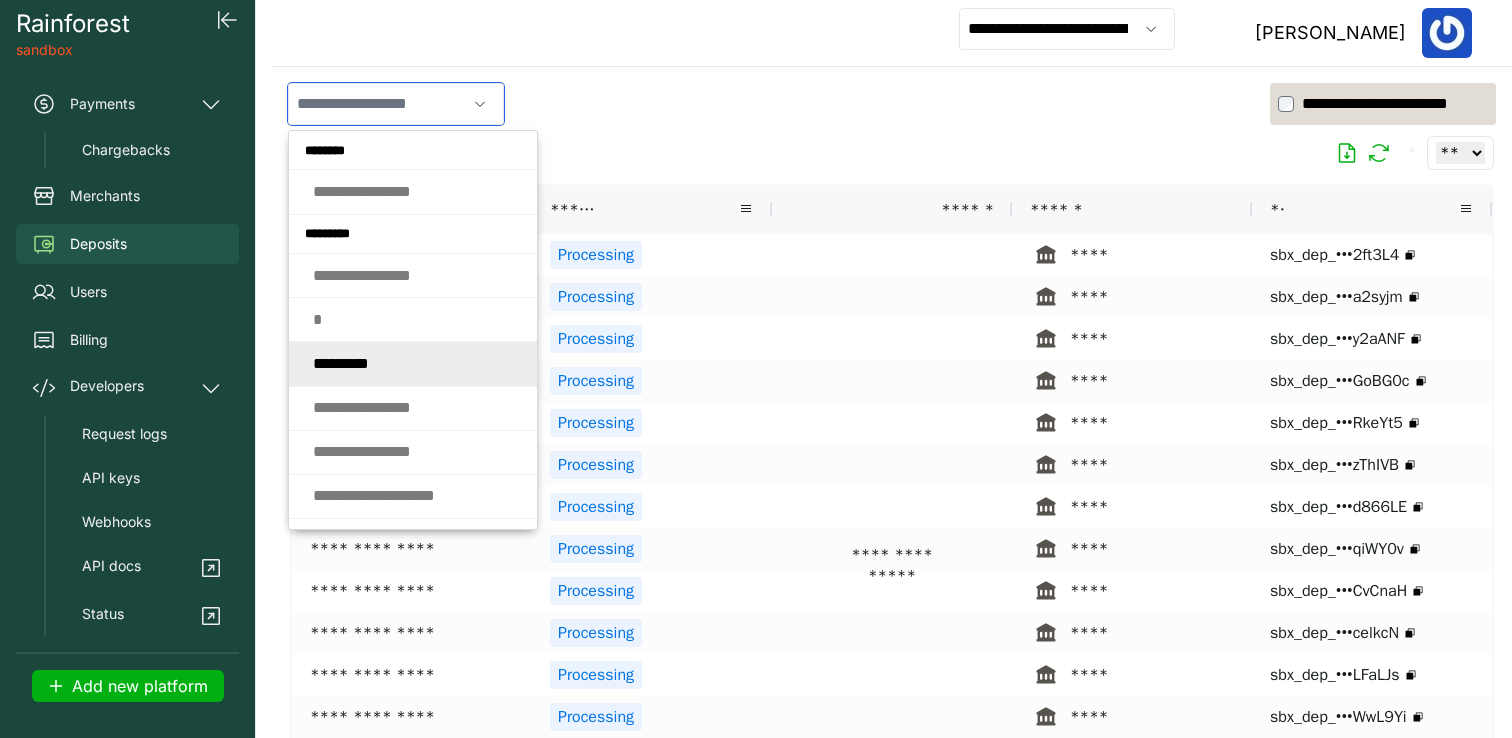 click on "* * * * * * *   *" 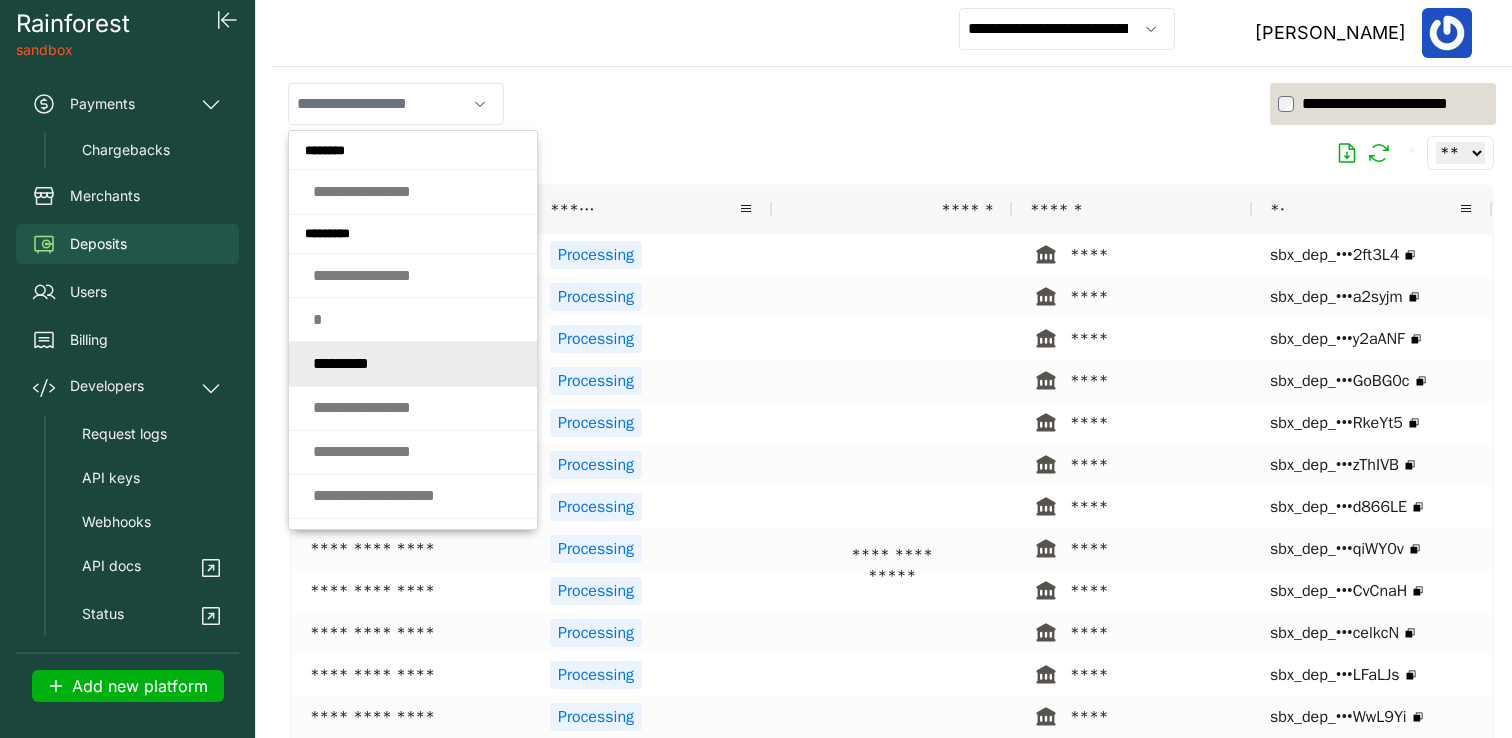 type on "*********" 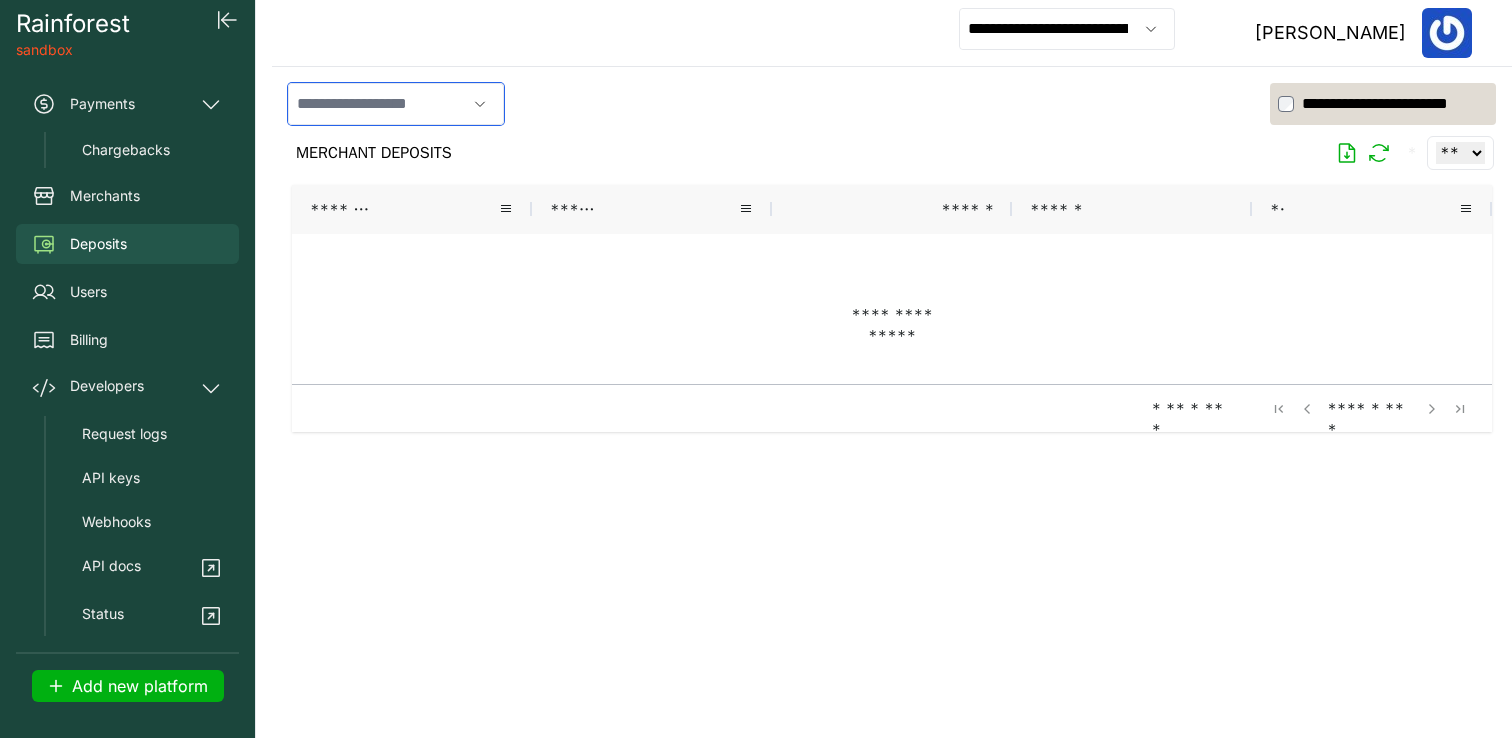 click at bounding box center [377, 104] 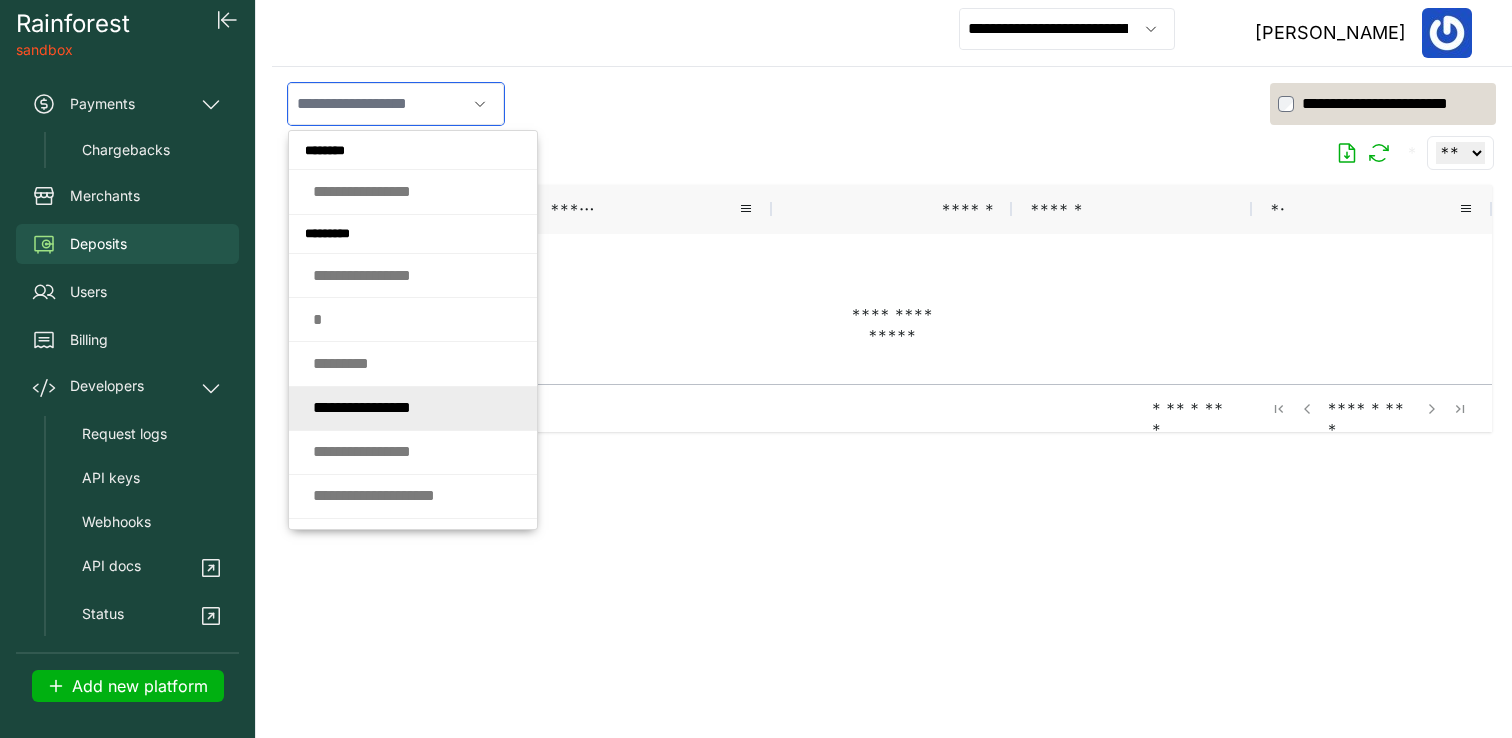 click on "* * * * * * *   * * * * * * * *" at bounding box center (362, 407) 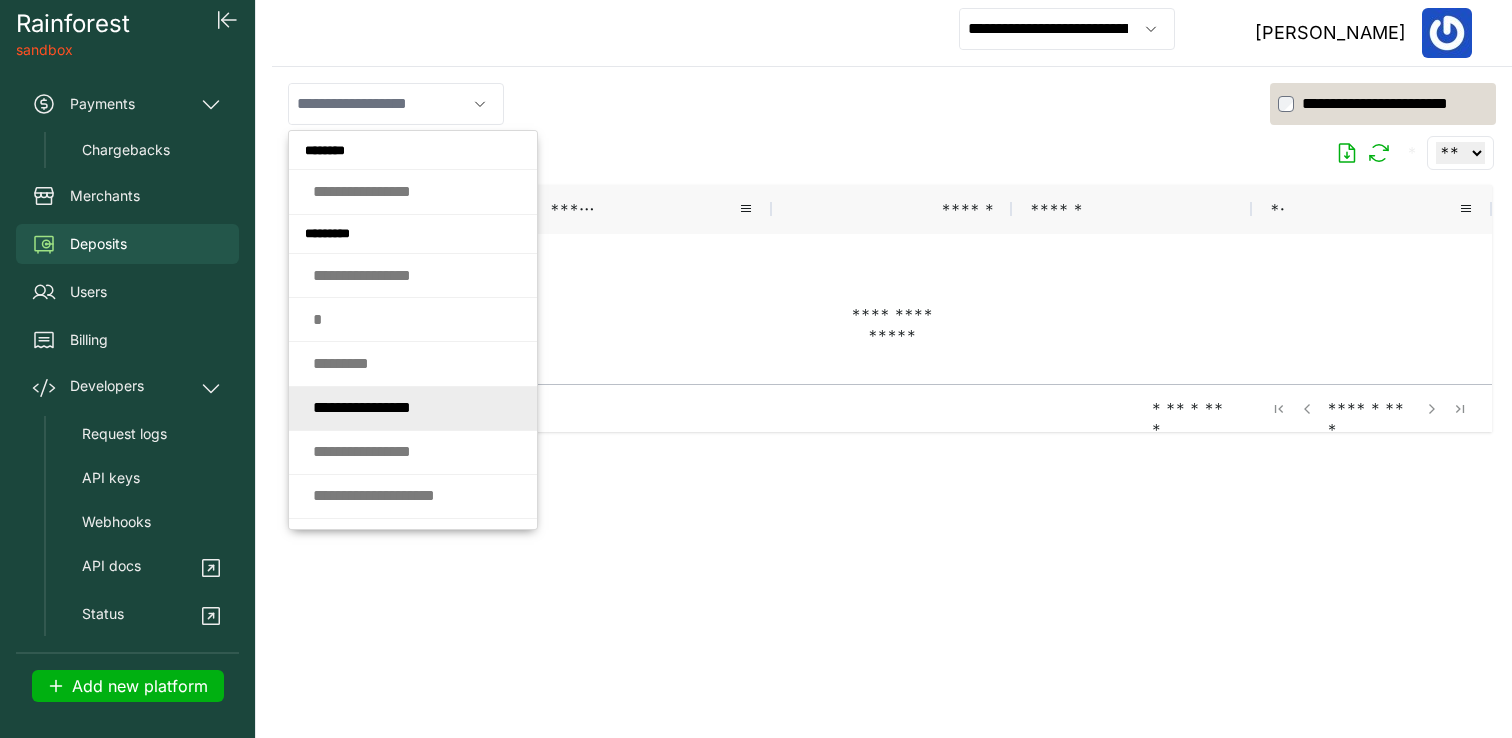 type on "**********" 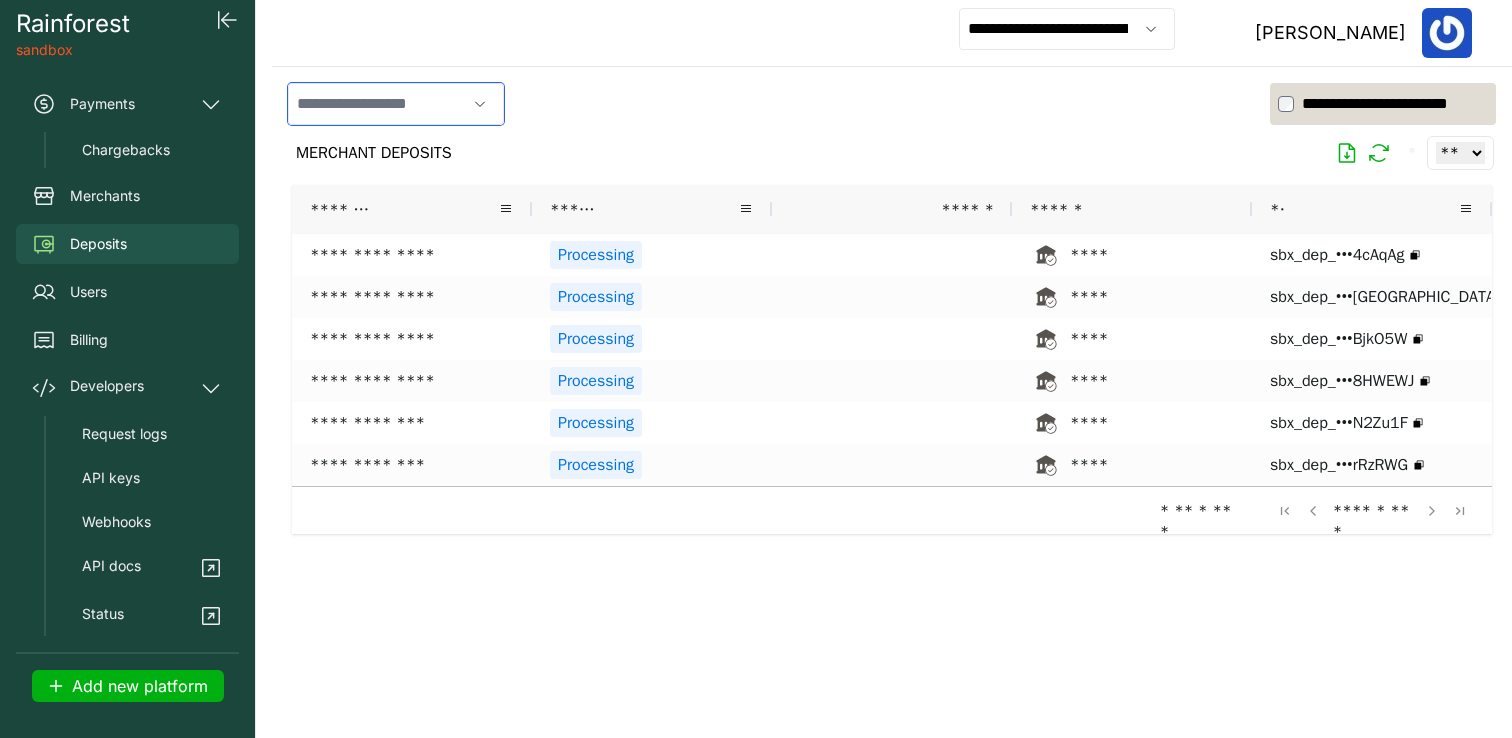 click at bounding box center [377, 104] 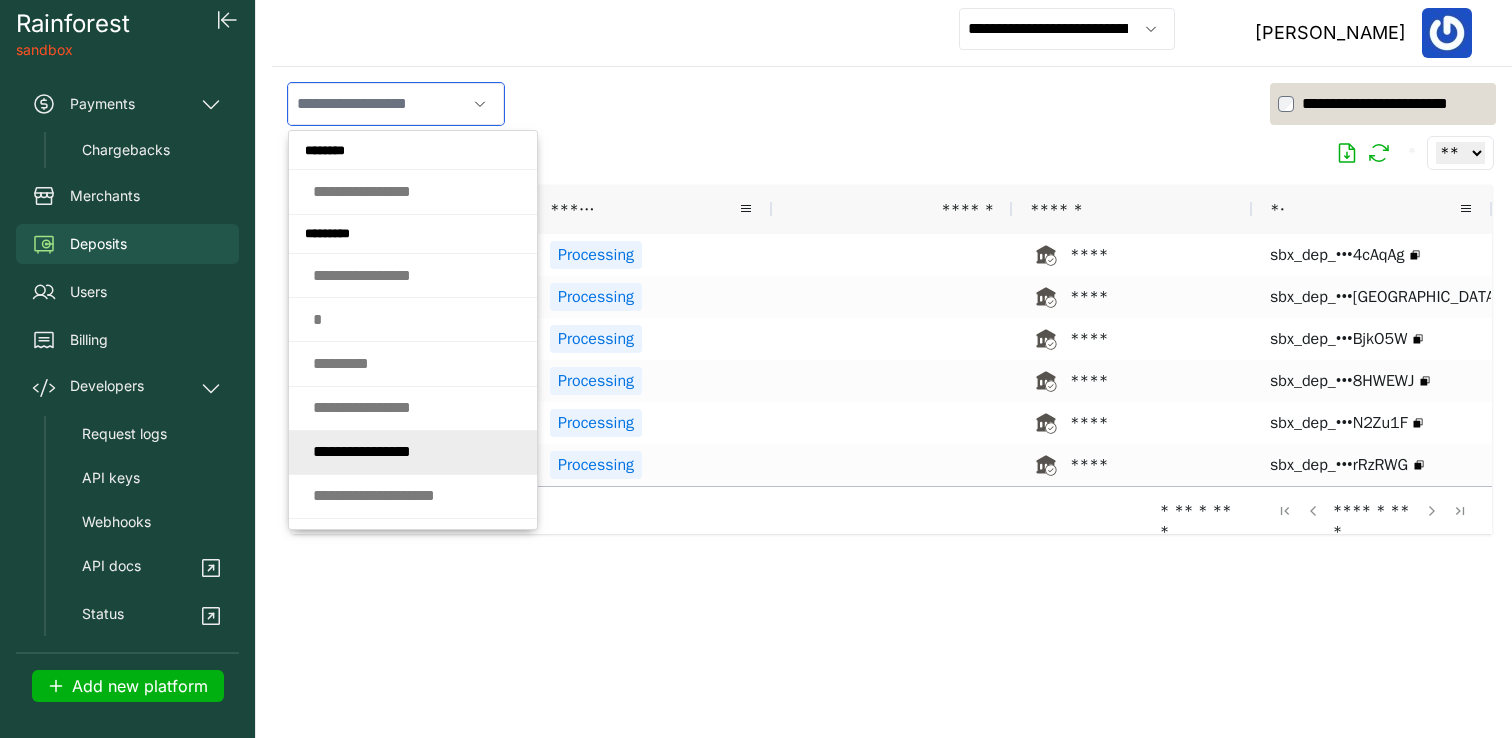 click on "* * * * * * * *   * * * * * * *" at bounding box center [362, 451] 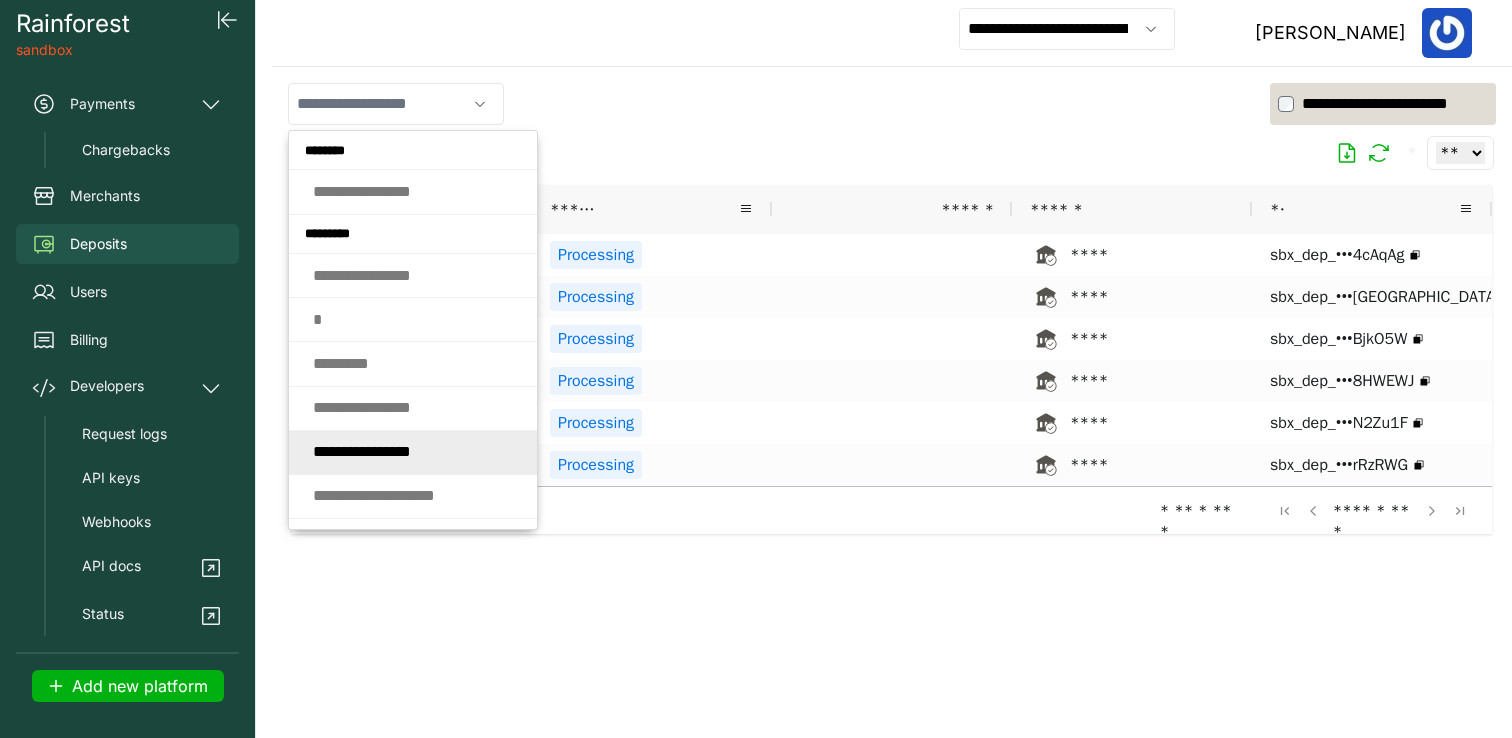 type on "**********" 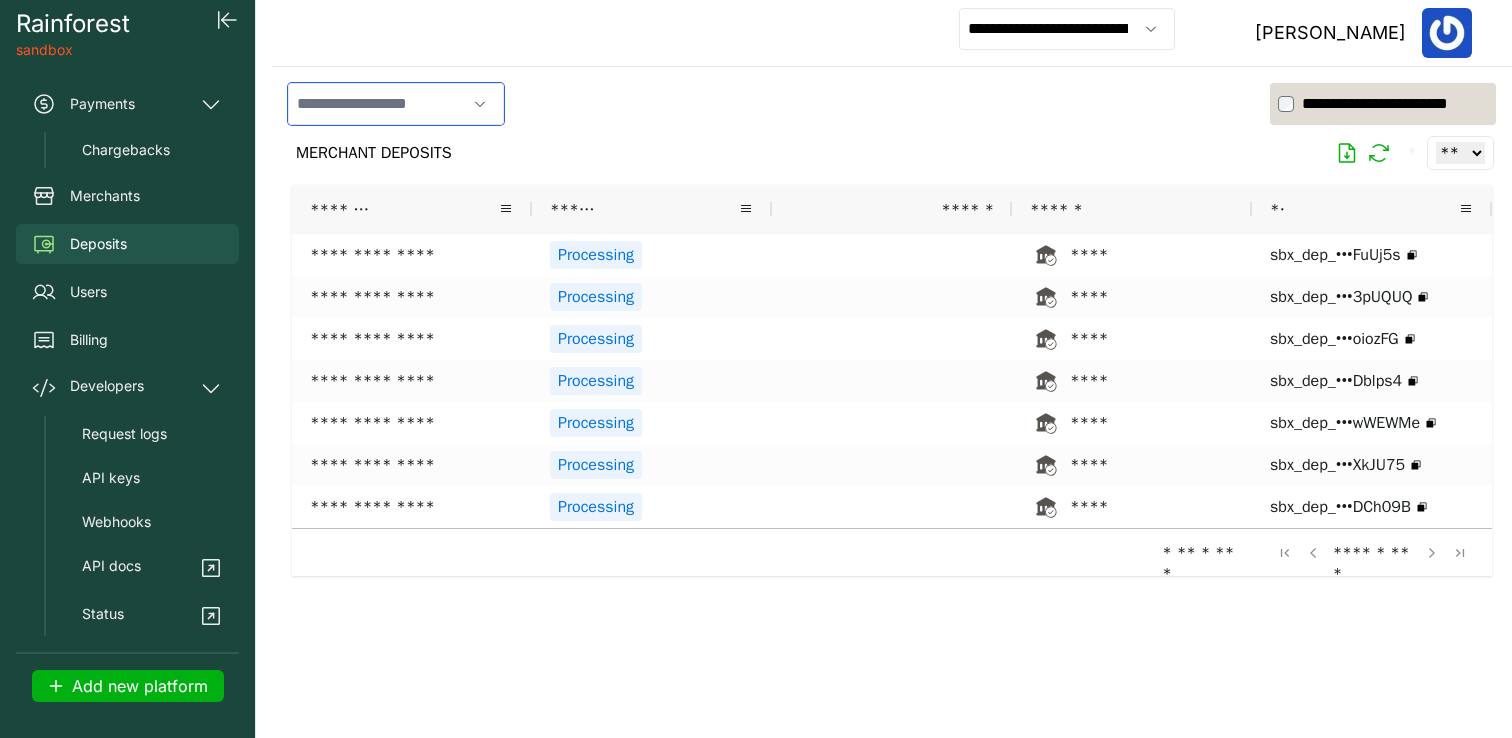 click at bounding box center [377, 104] 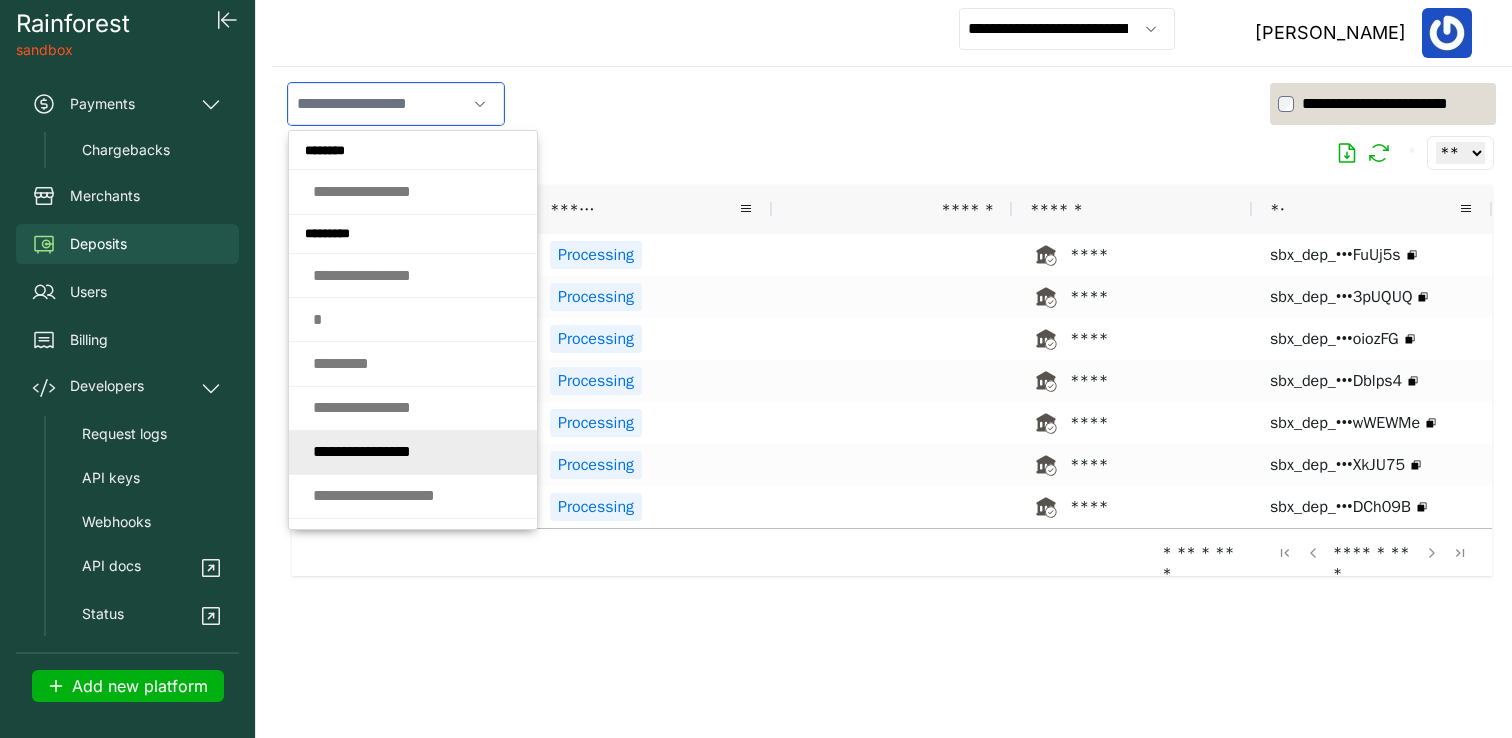 click on "* * * * * * * *   * * * * * * *" at bounding box center [362, 451] 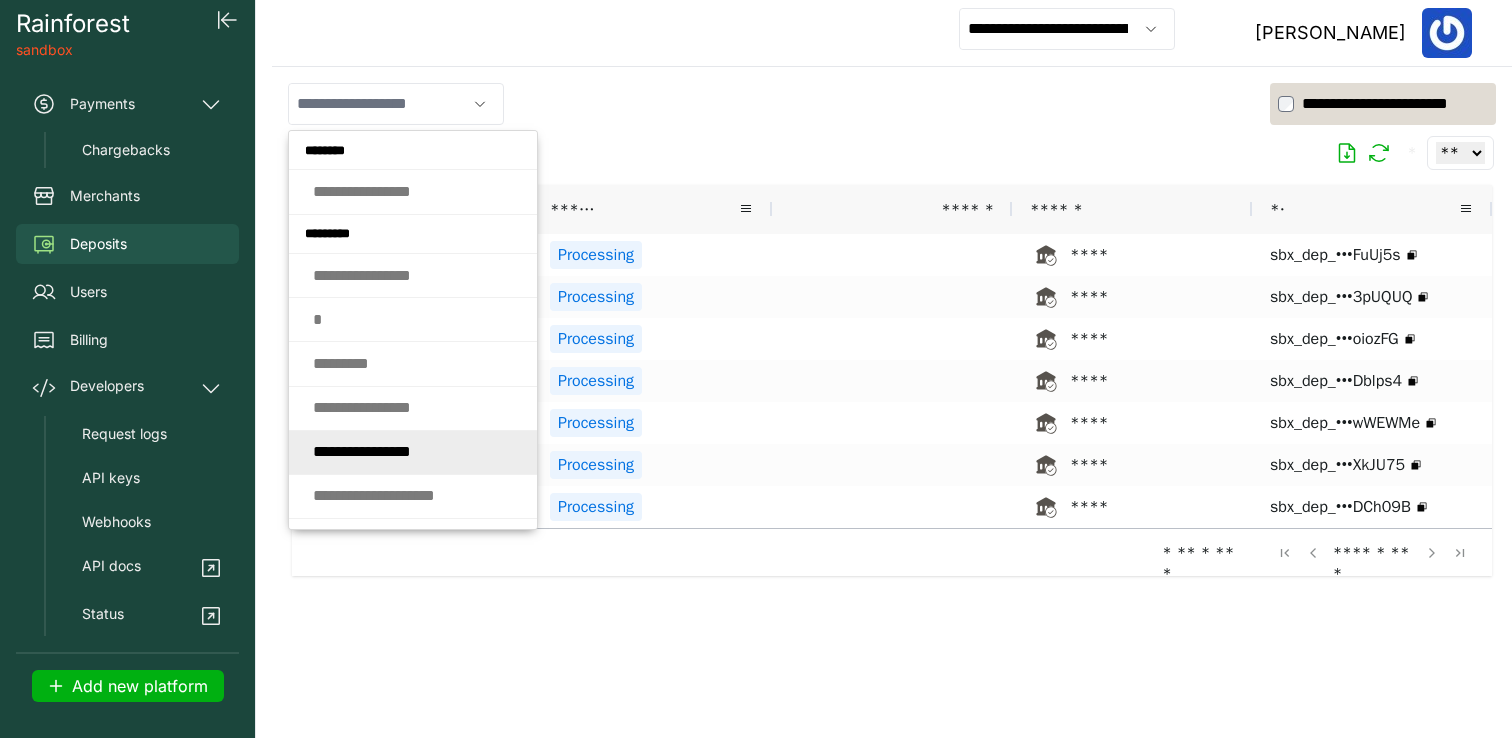 type on "**********" 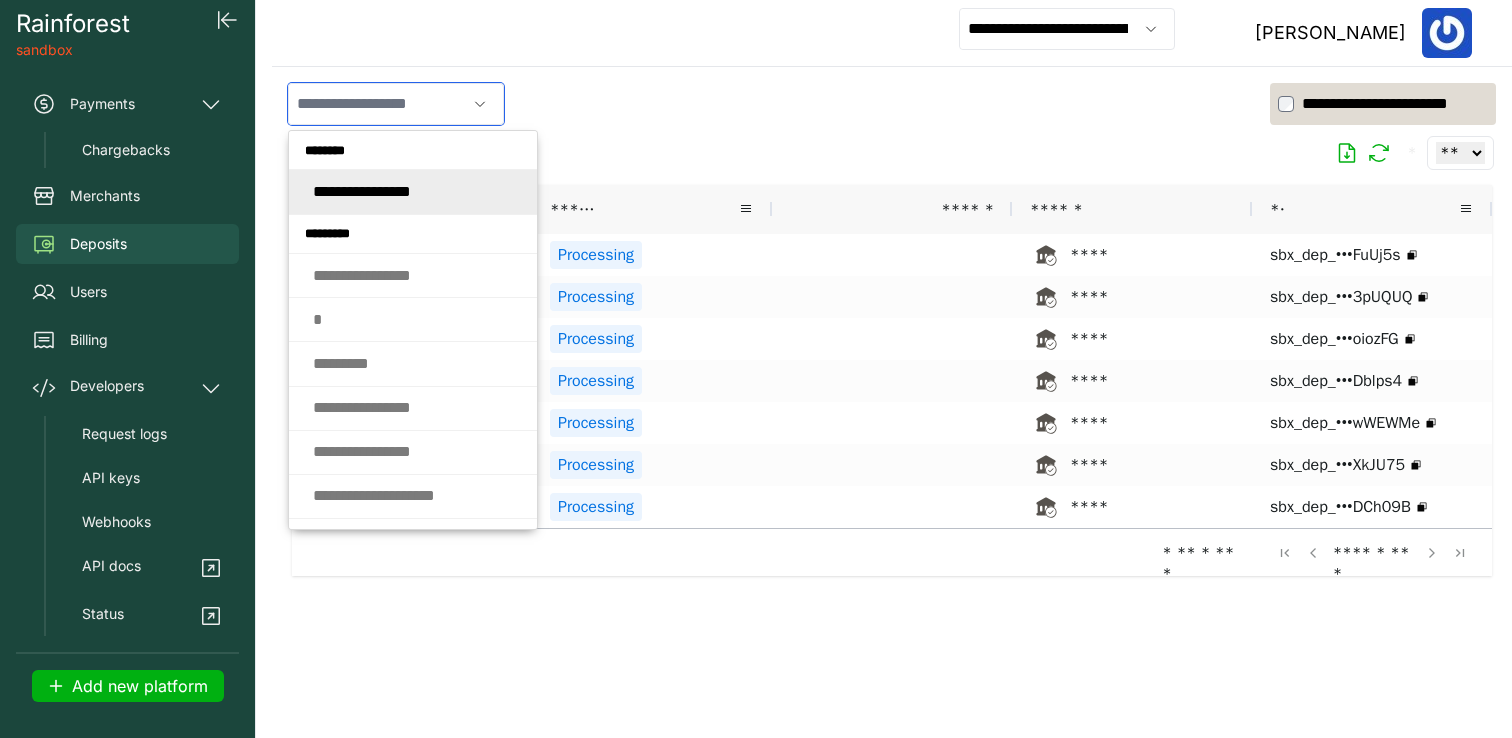 click at bounding box center (377, 104) 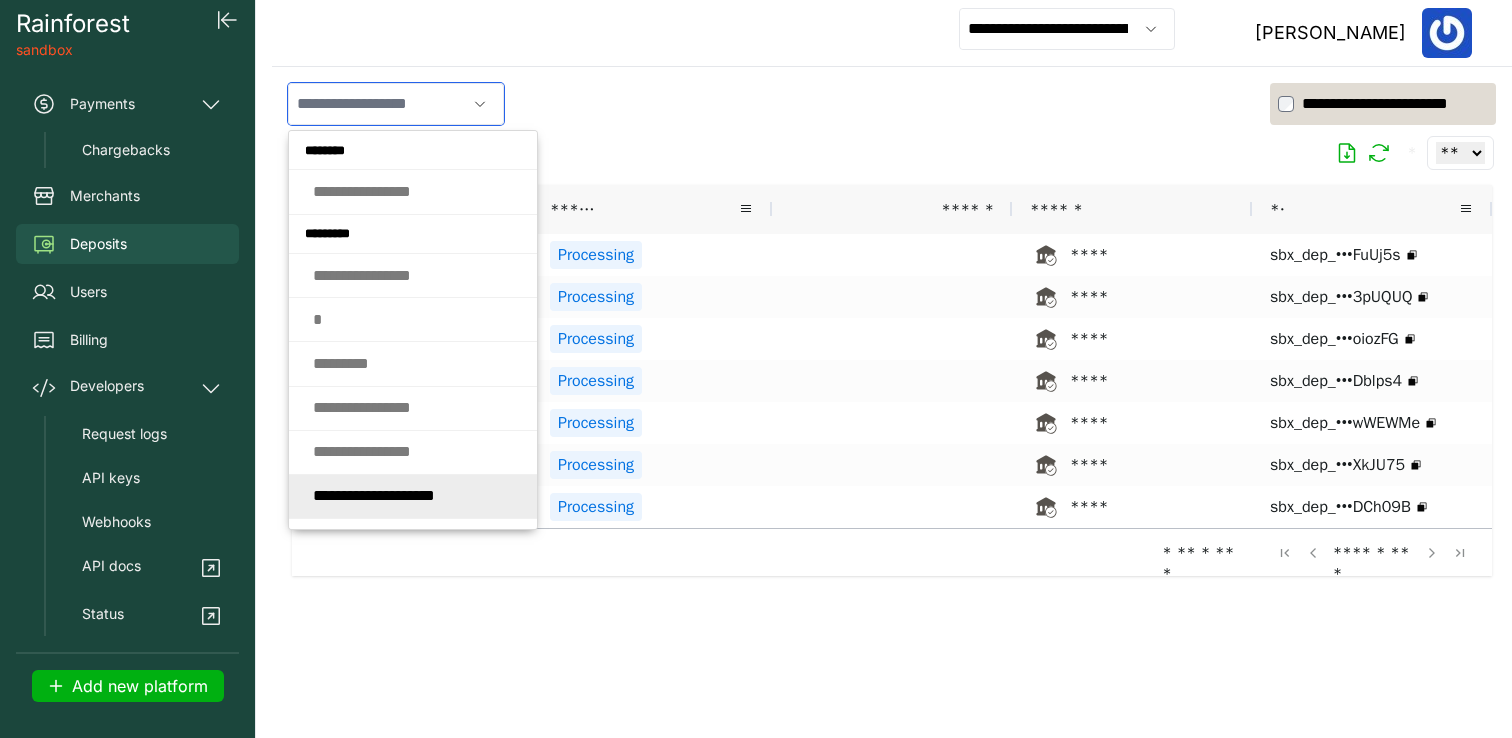 click on "* * * * * * *   * * * * * *   * * * * *" at bounding box center (374, 495) 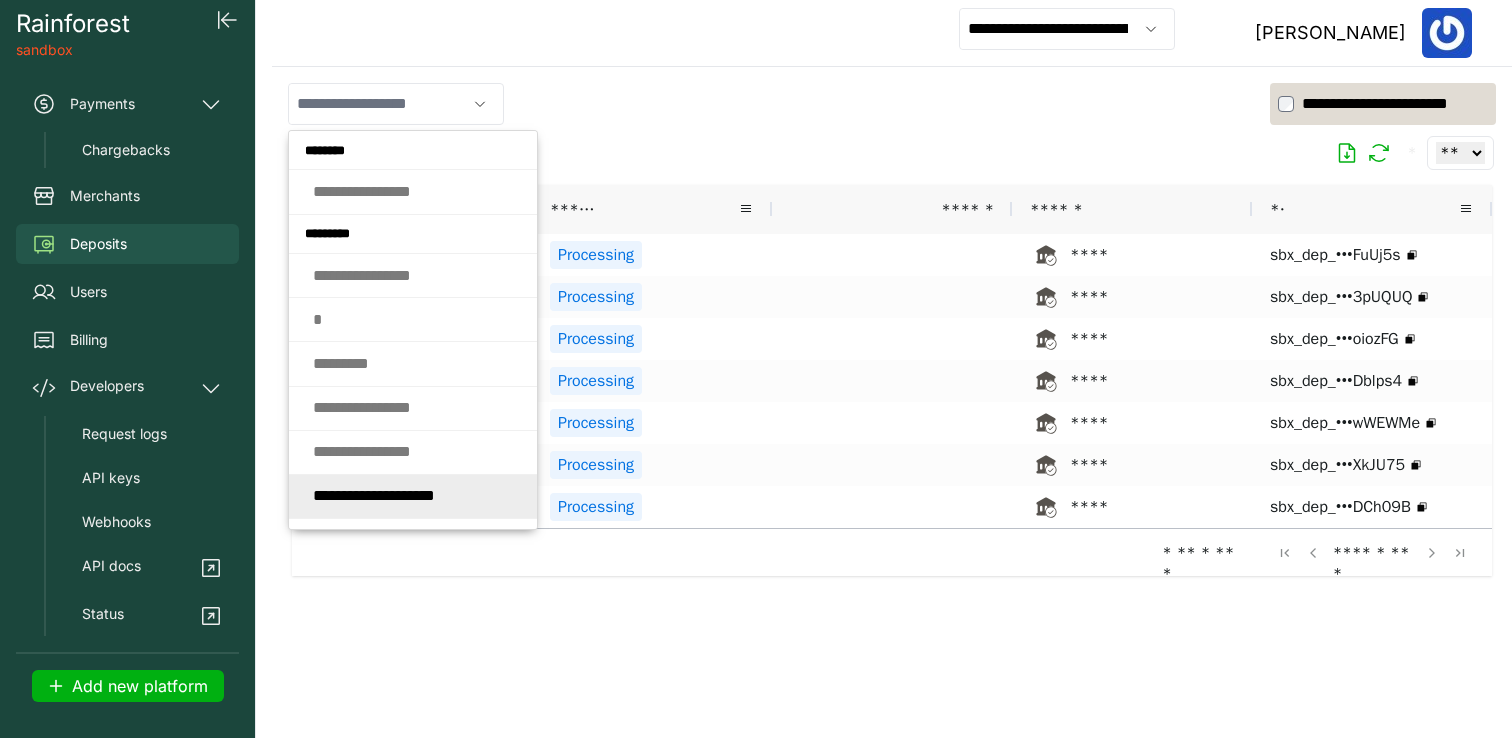type on "**********" 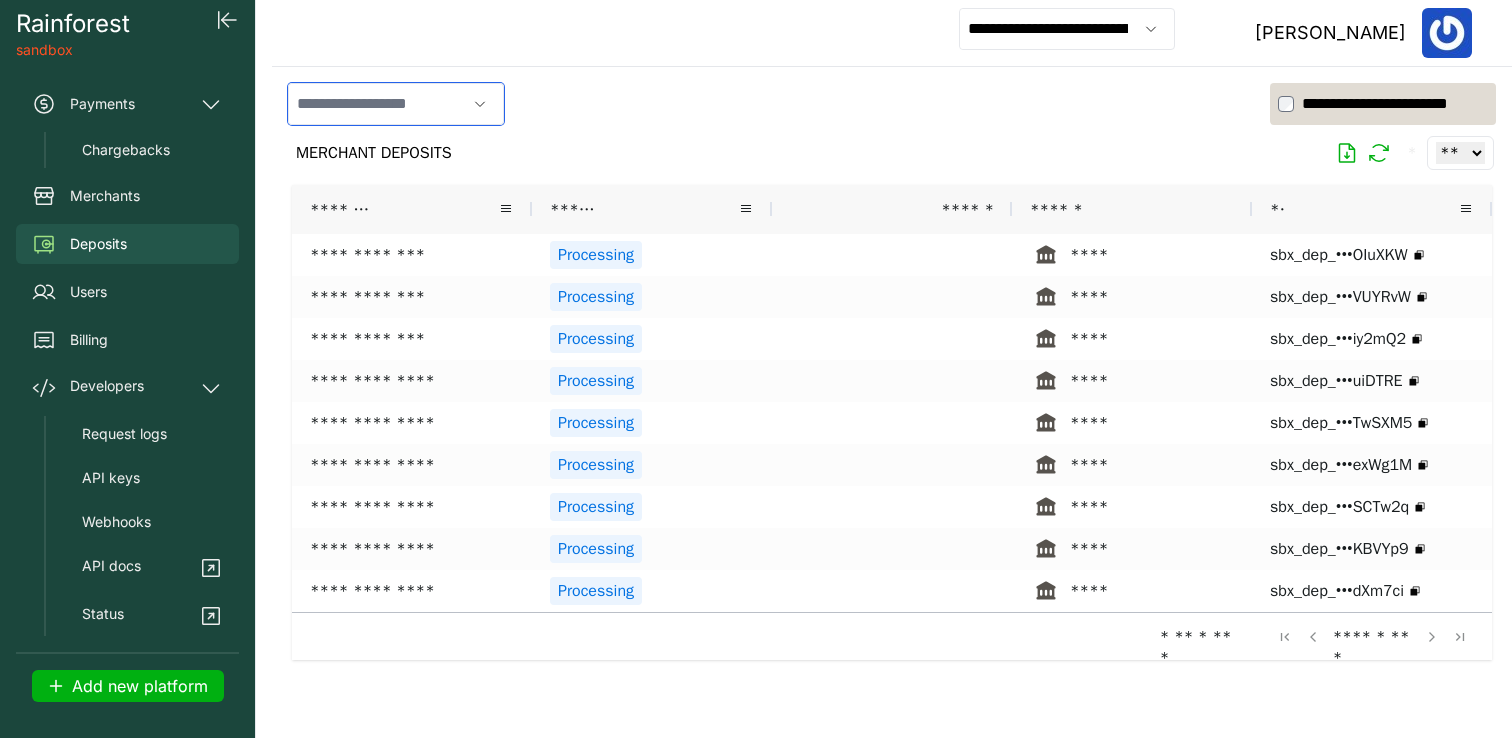 click at bounding box center [377, 104] 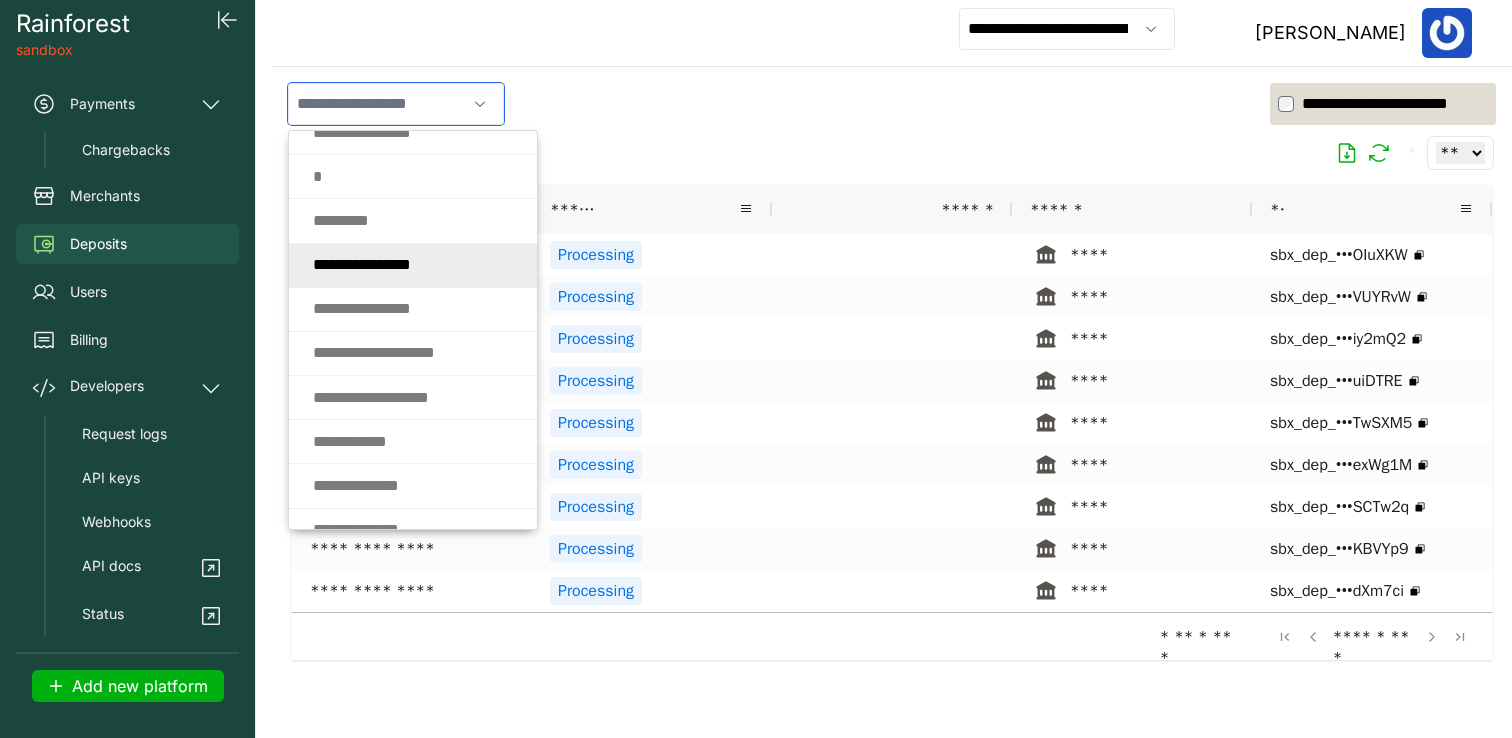 scroll, scrollTop: 163, scrollLeft: 0, axis: vertical 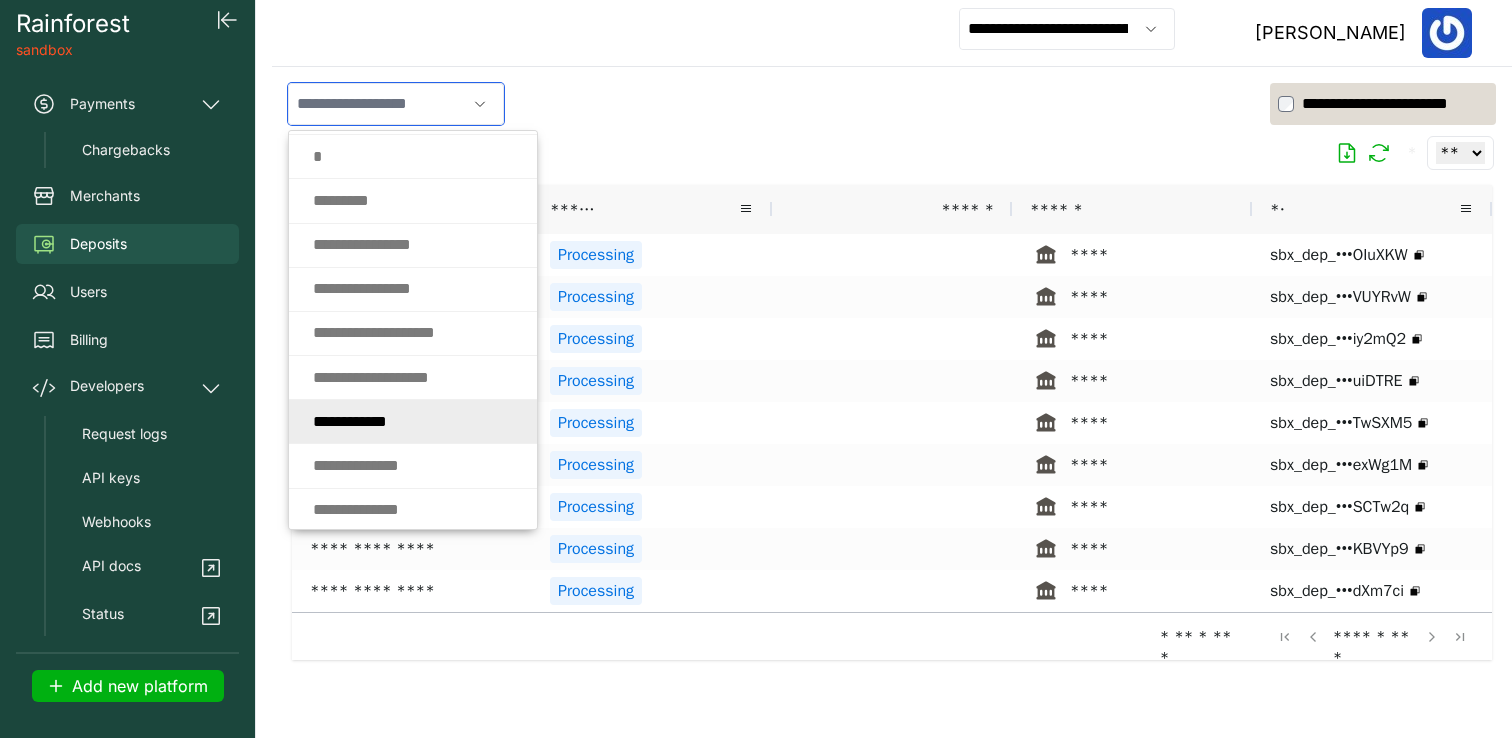 click on "* * *   * * * *   * * *" 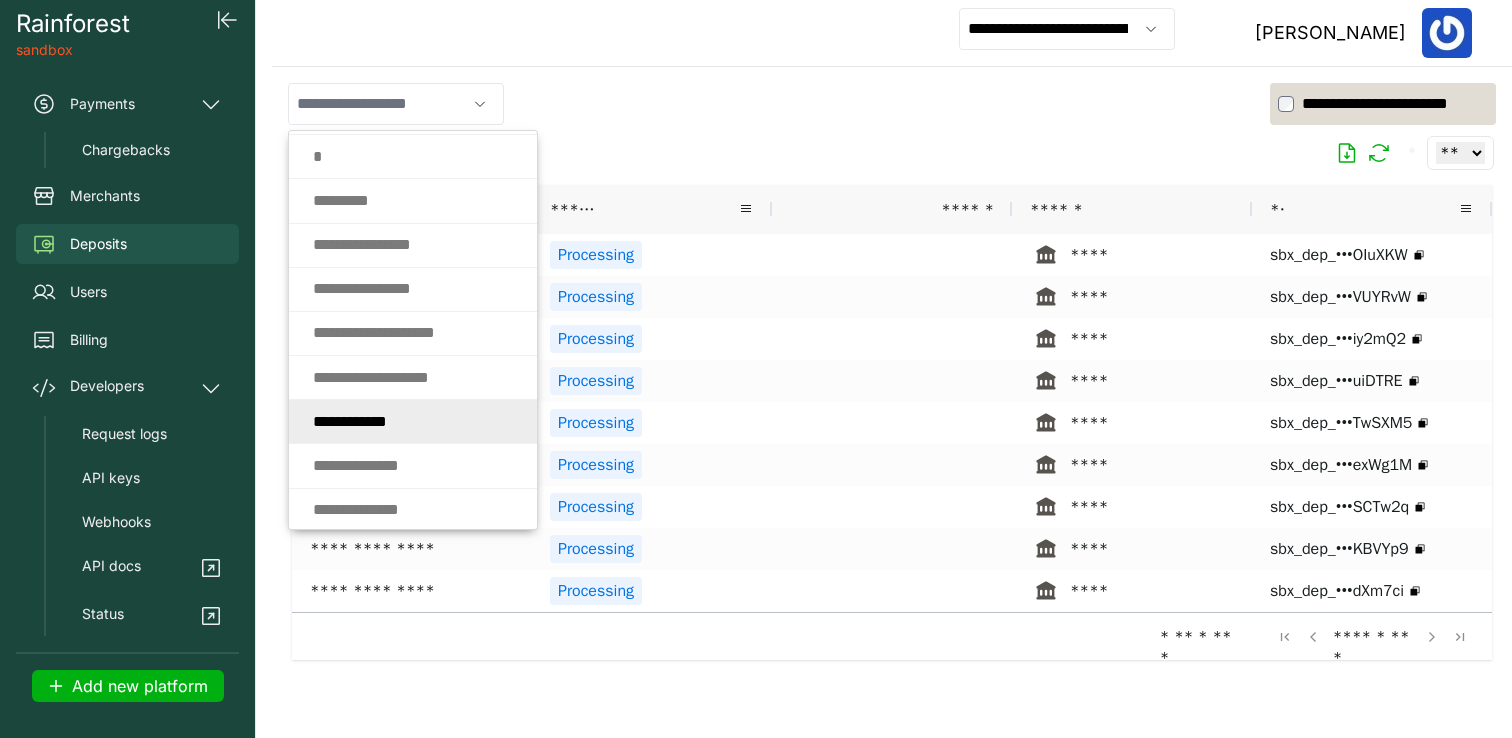 type on "**********" 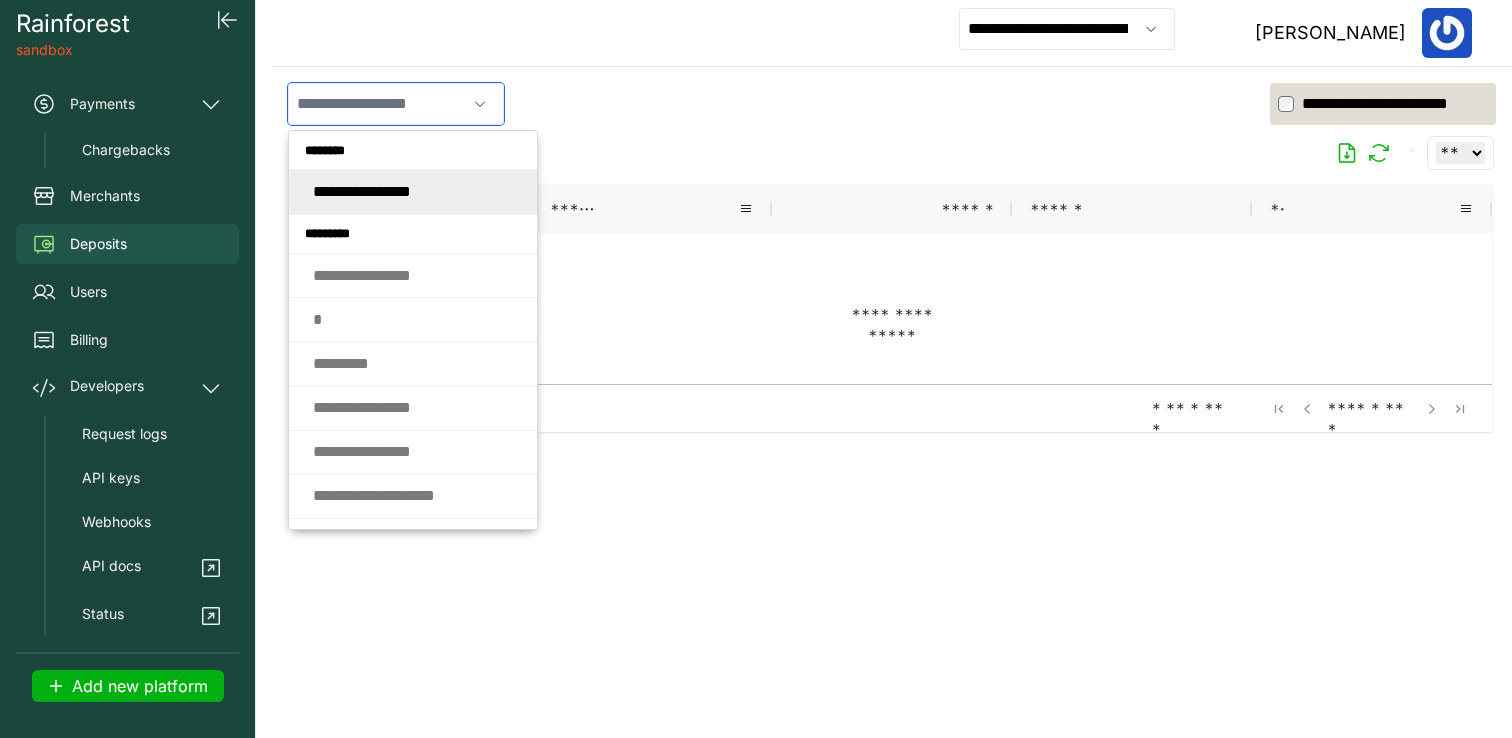 click at bounding box center [377, 104] 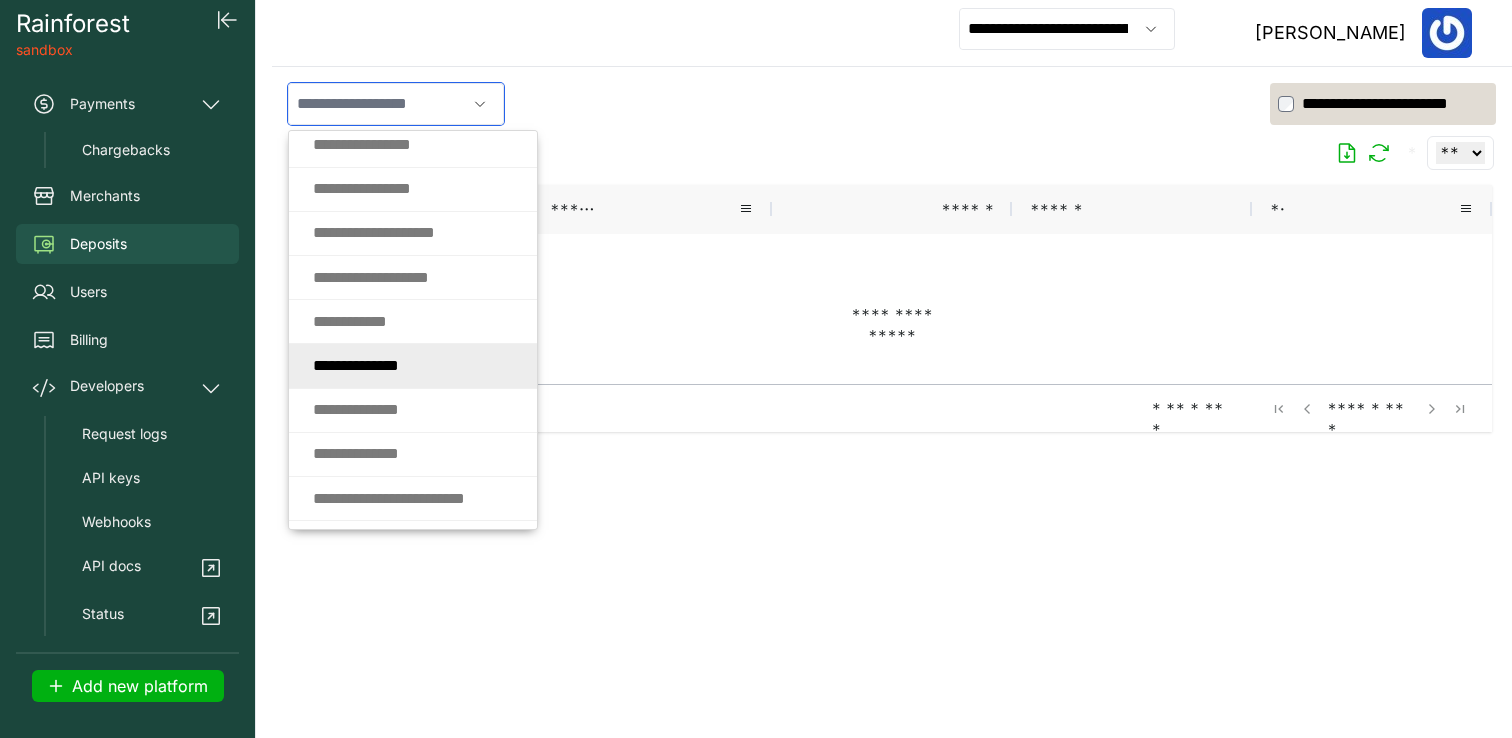 scroll, scrollTop: 298, scrollLeft: 0, axis: vertical 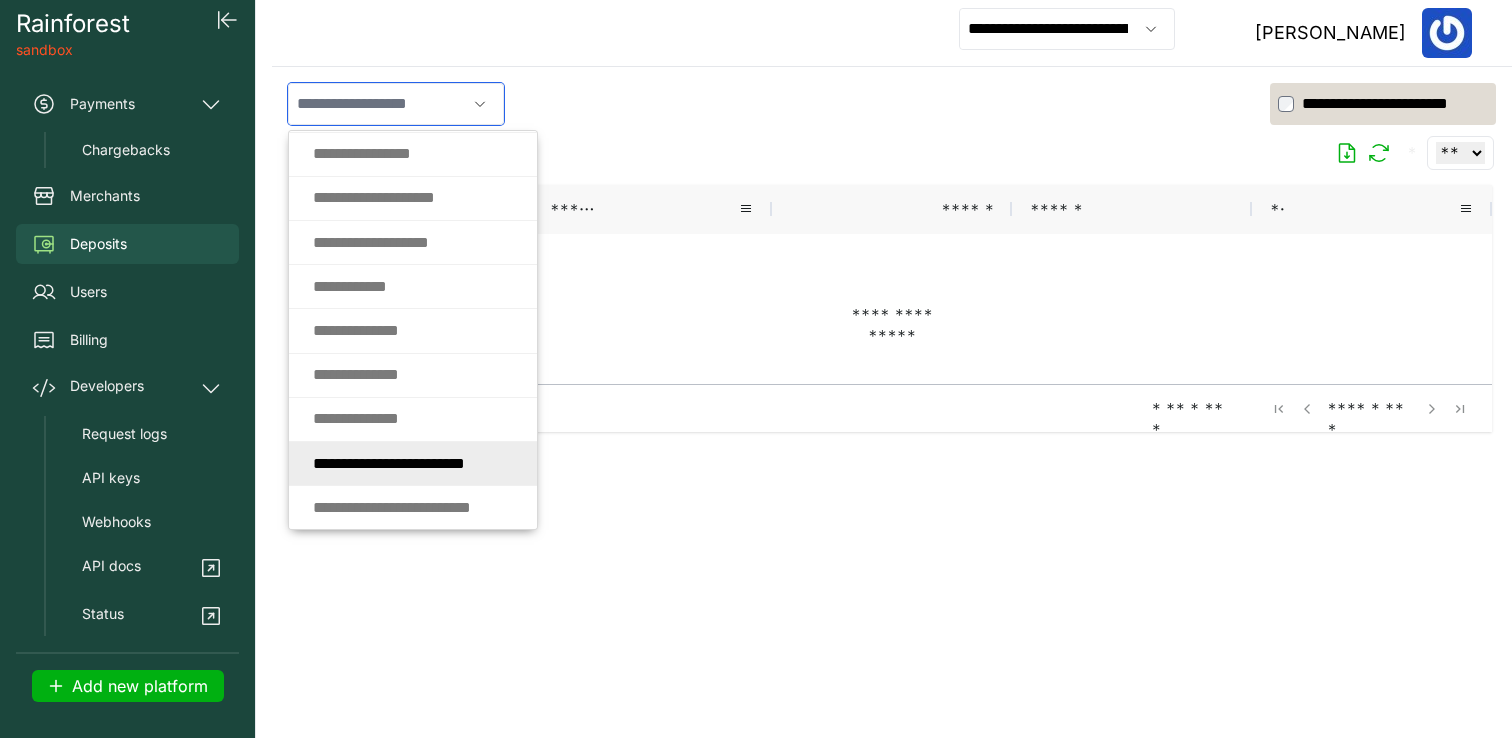 click on "* * * * * * *   * * * * * * * * * * * *   * * * *" at bounding box center (389, 463) 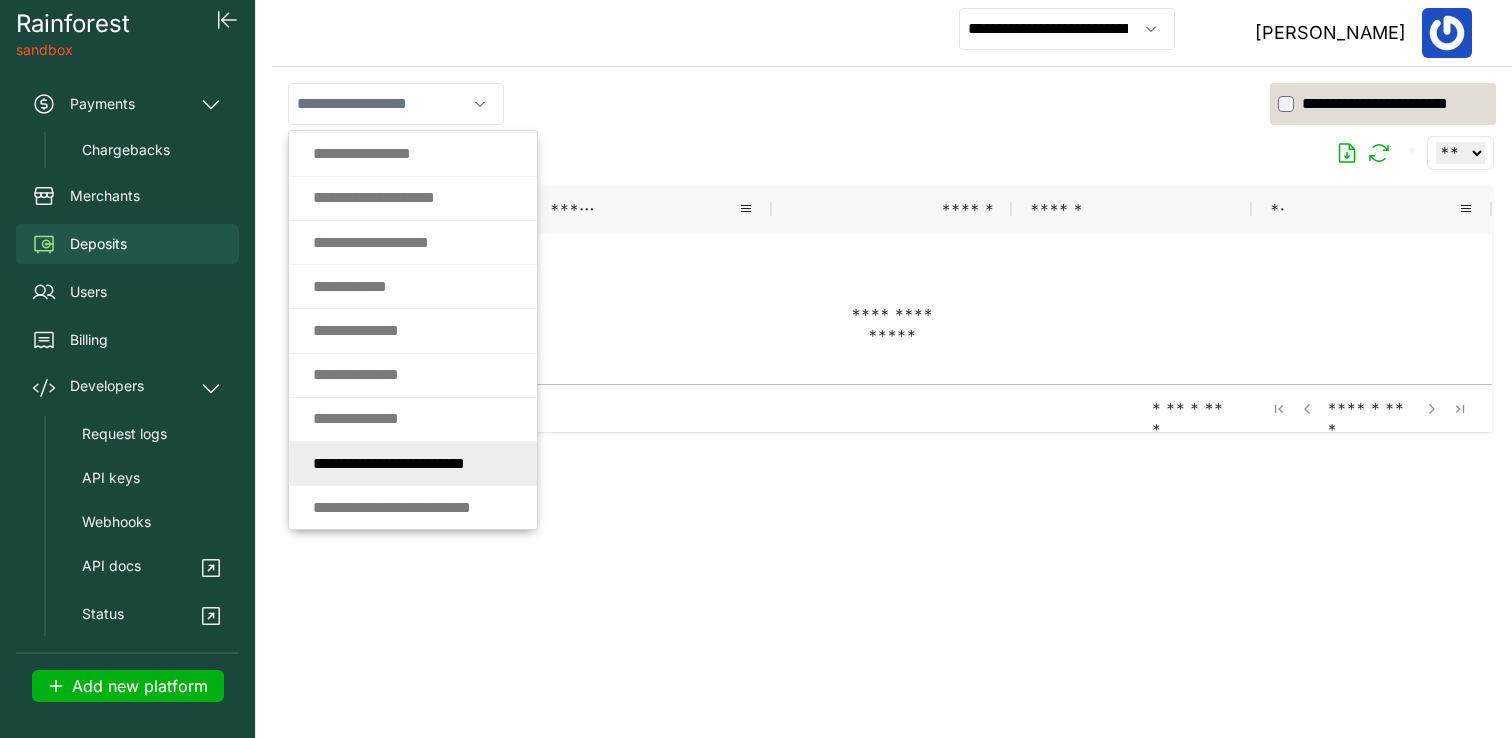 type on "**********" 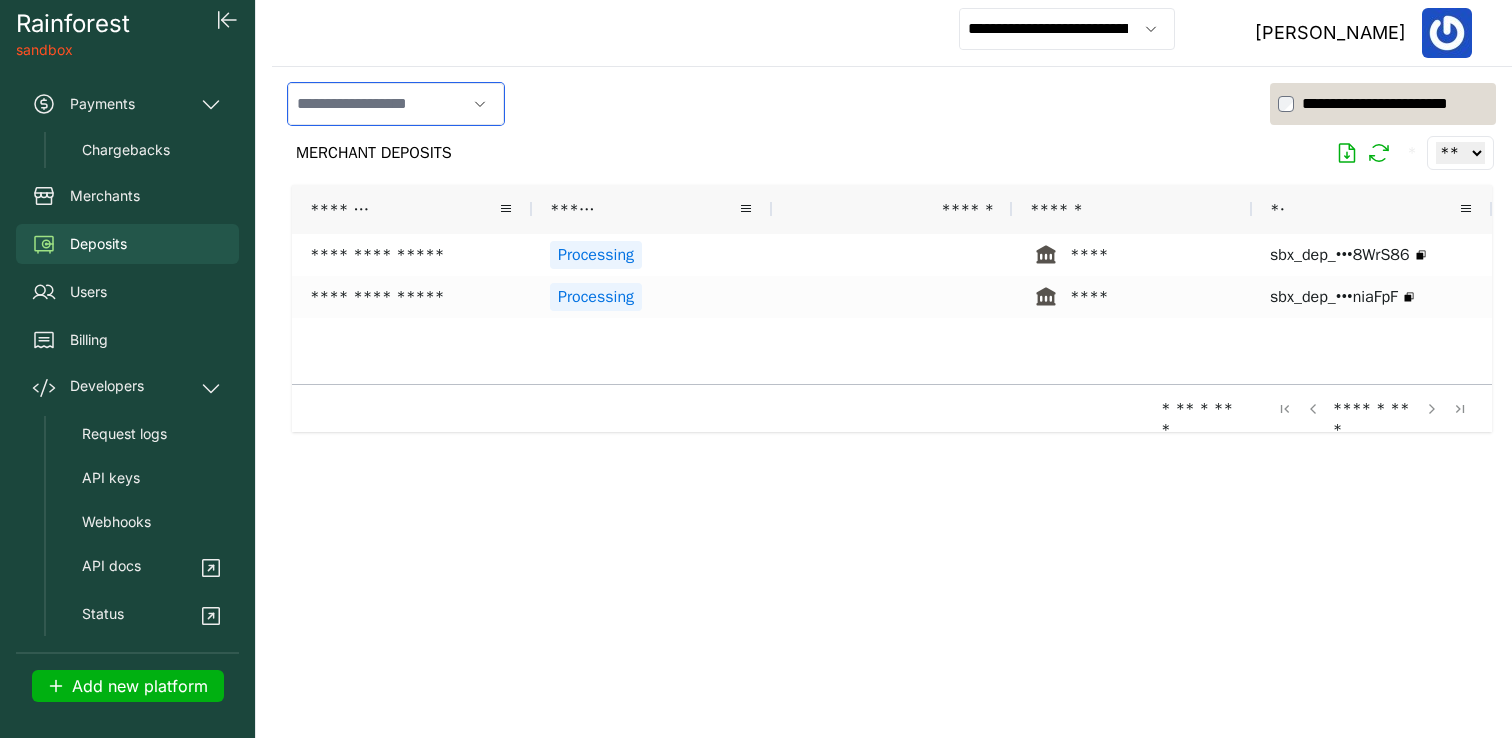 click at bounding box center (377, 104) 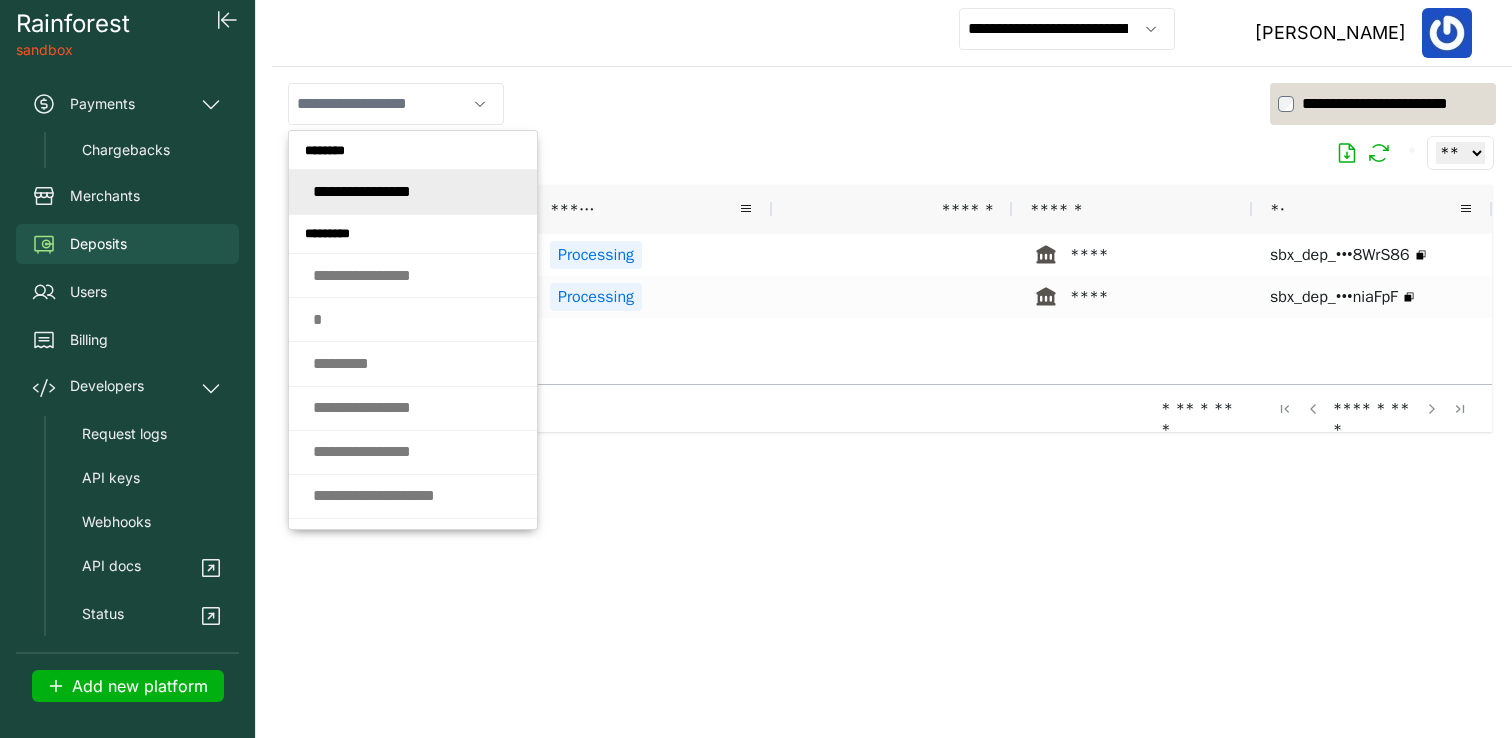 type on "**********" 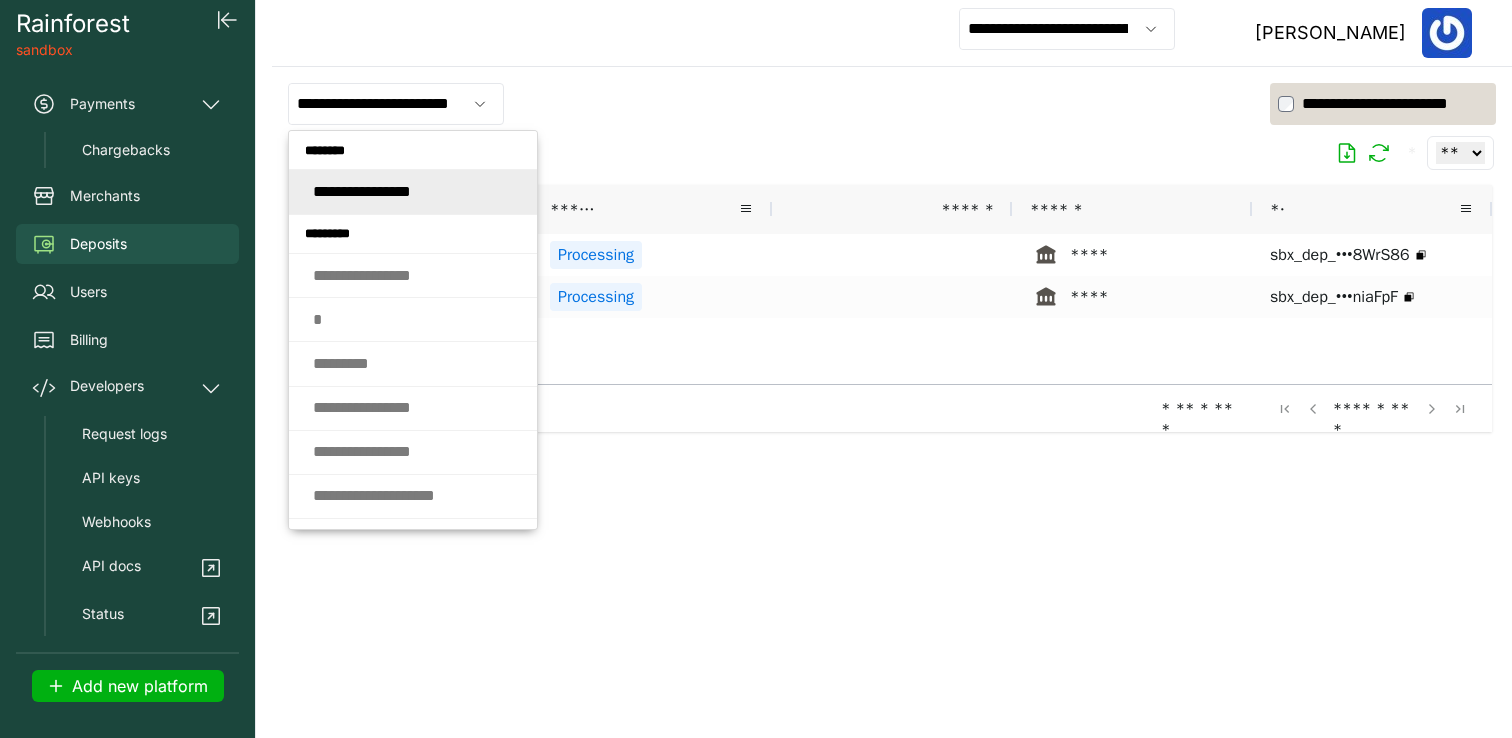 click on "**********" at bounding box center [892, 104] 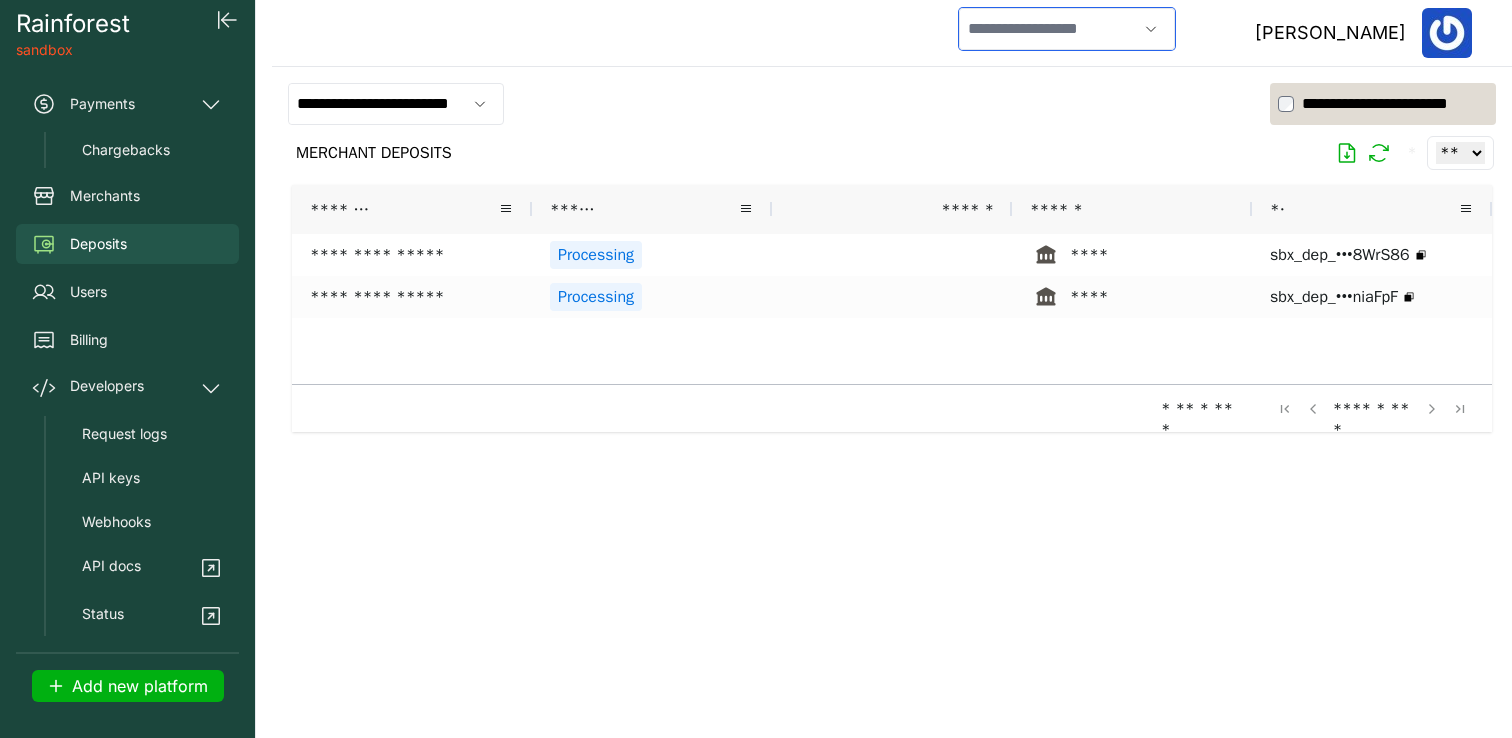 click at bounding box center [1048, 29] 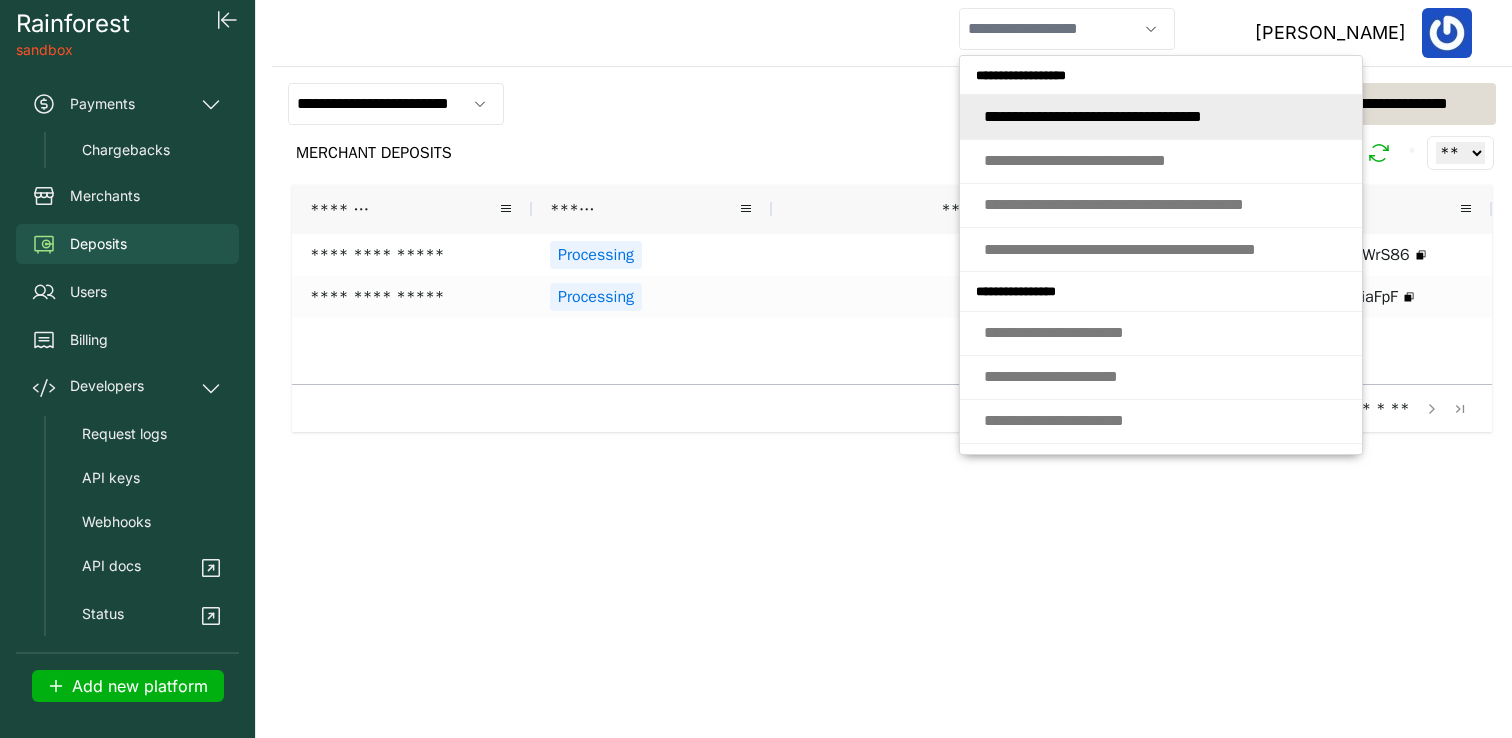 type on "**********" 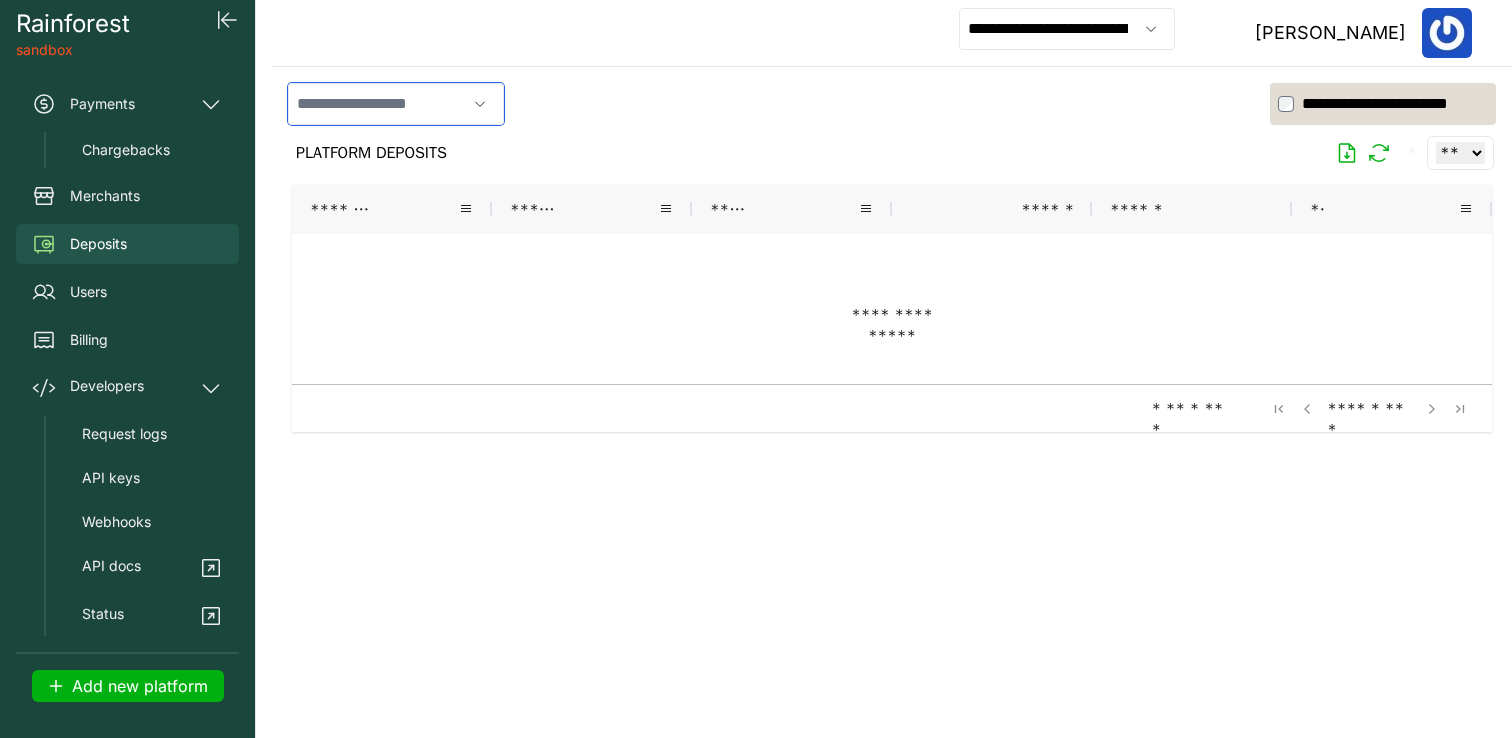 click at bounding box center [377, 104] 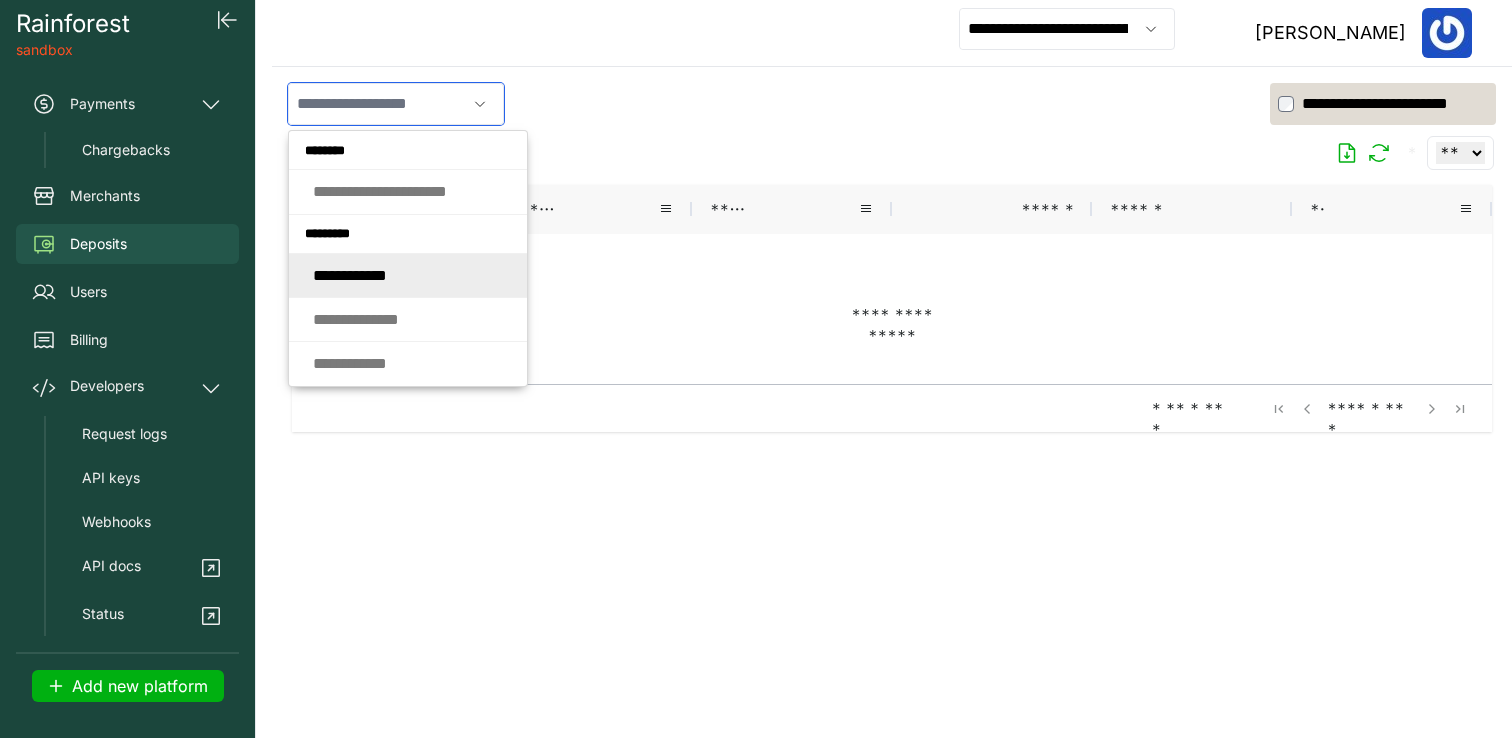 click on "* * * * * * * *   * * *" at bounding box center [350, 275] 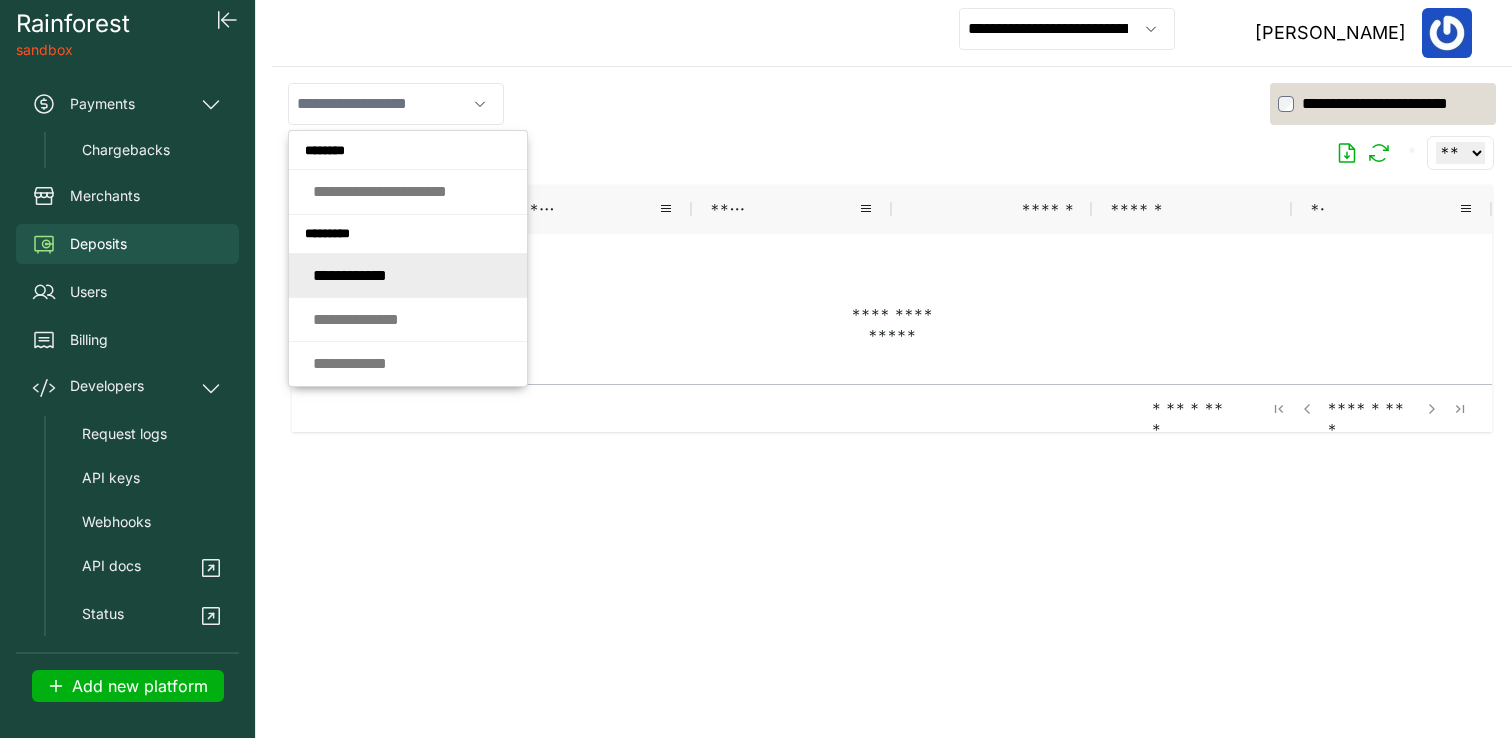 type on "**********" 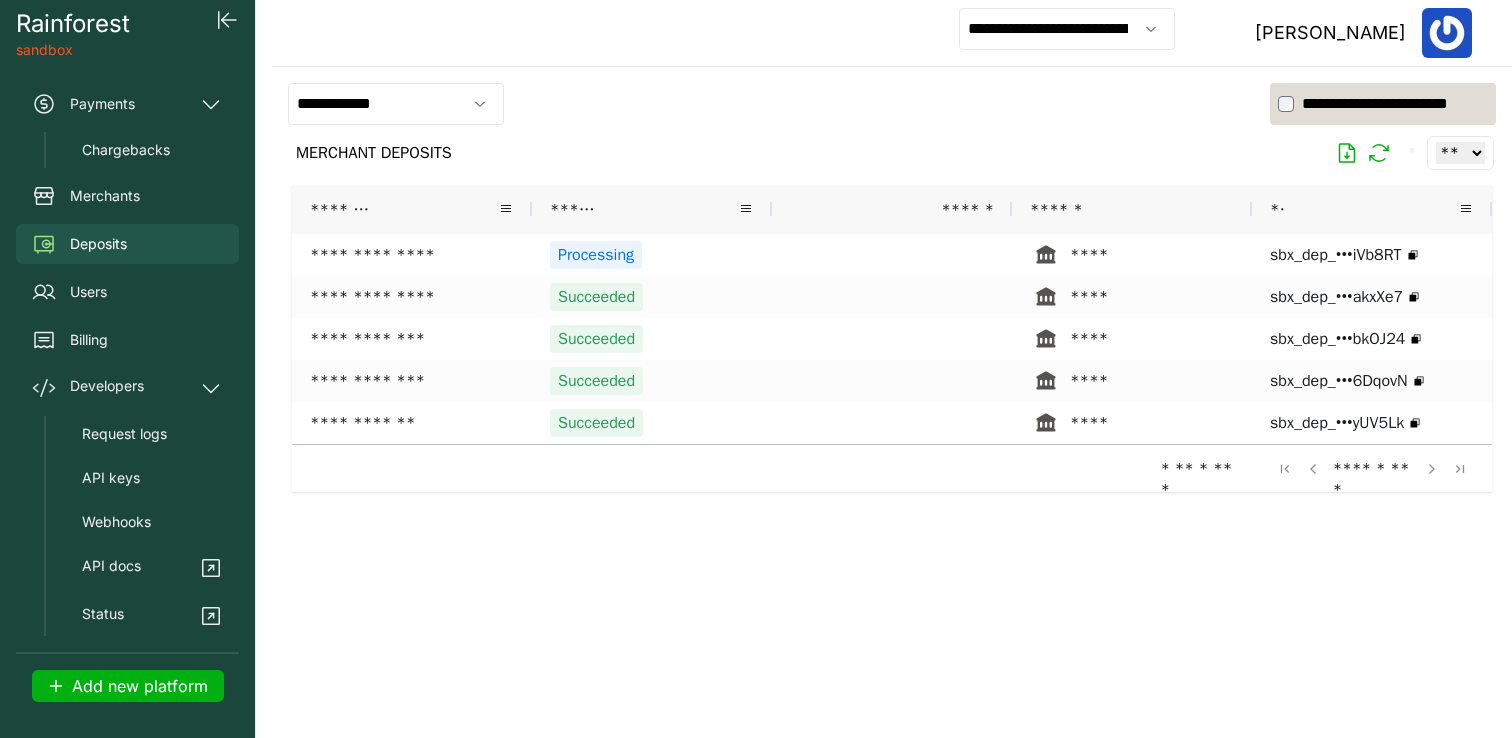 click at bounding box center [892, 444] 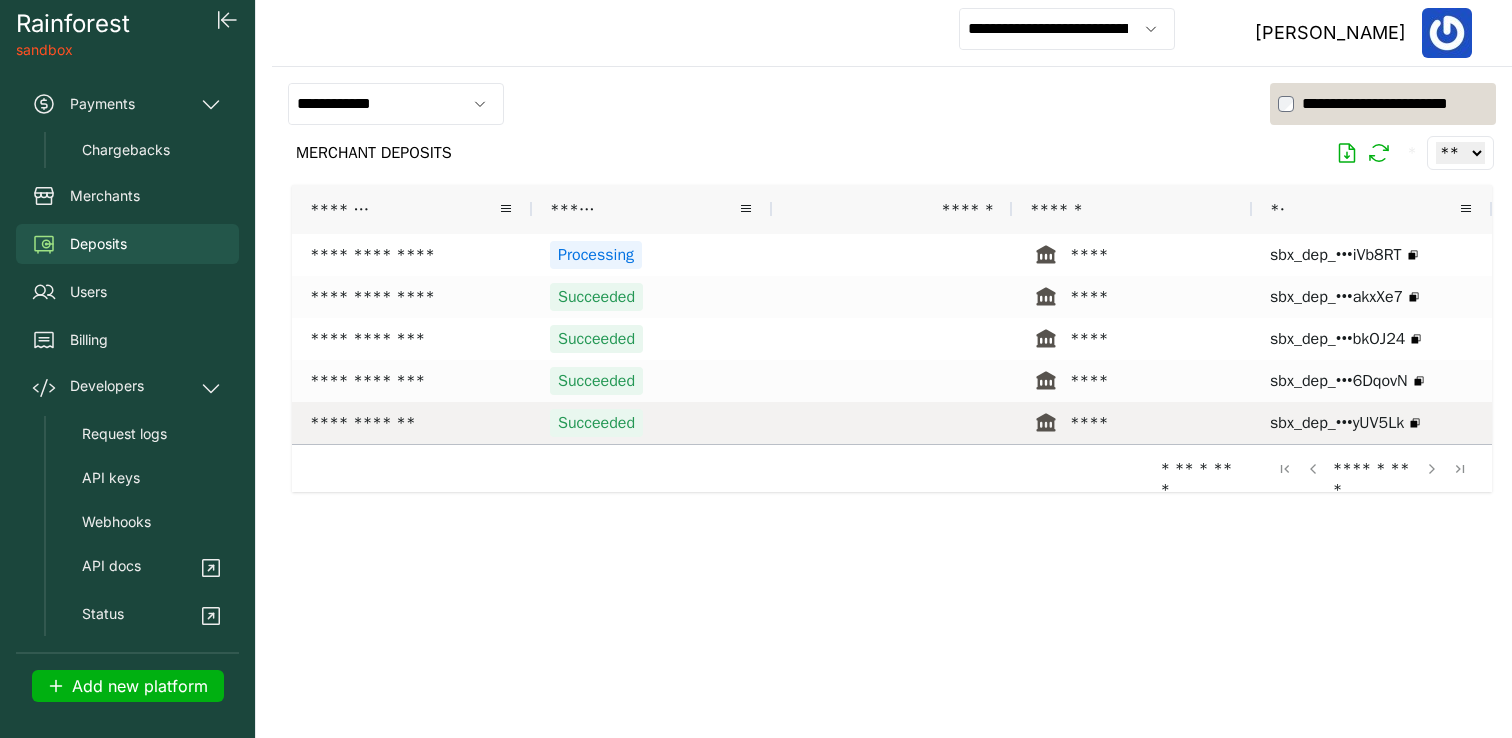 click at bounding box center [892, 423] 